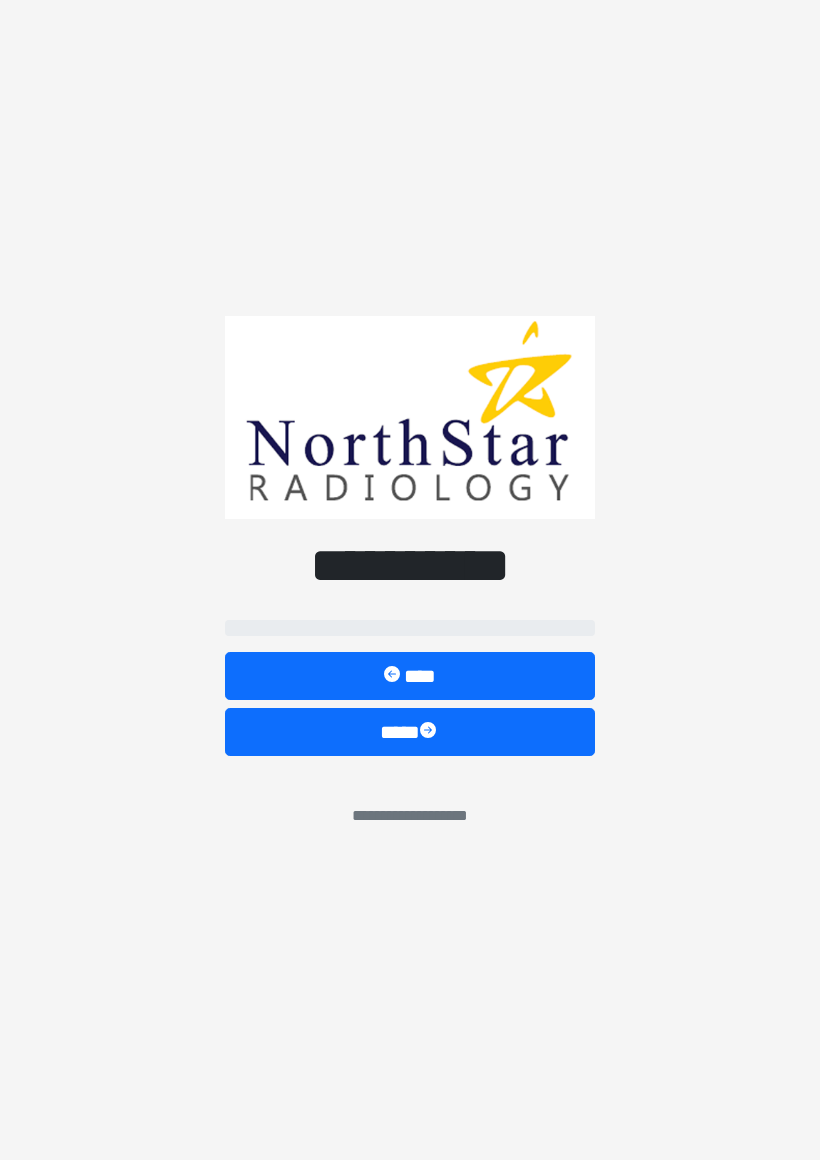 scroll, scrollTop: 0, scrollLeft: 0, axis: both 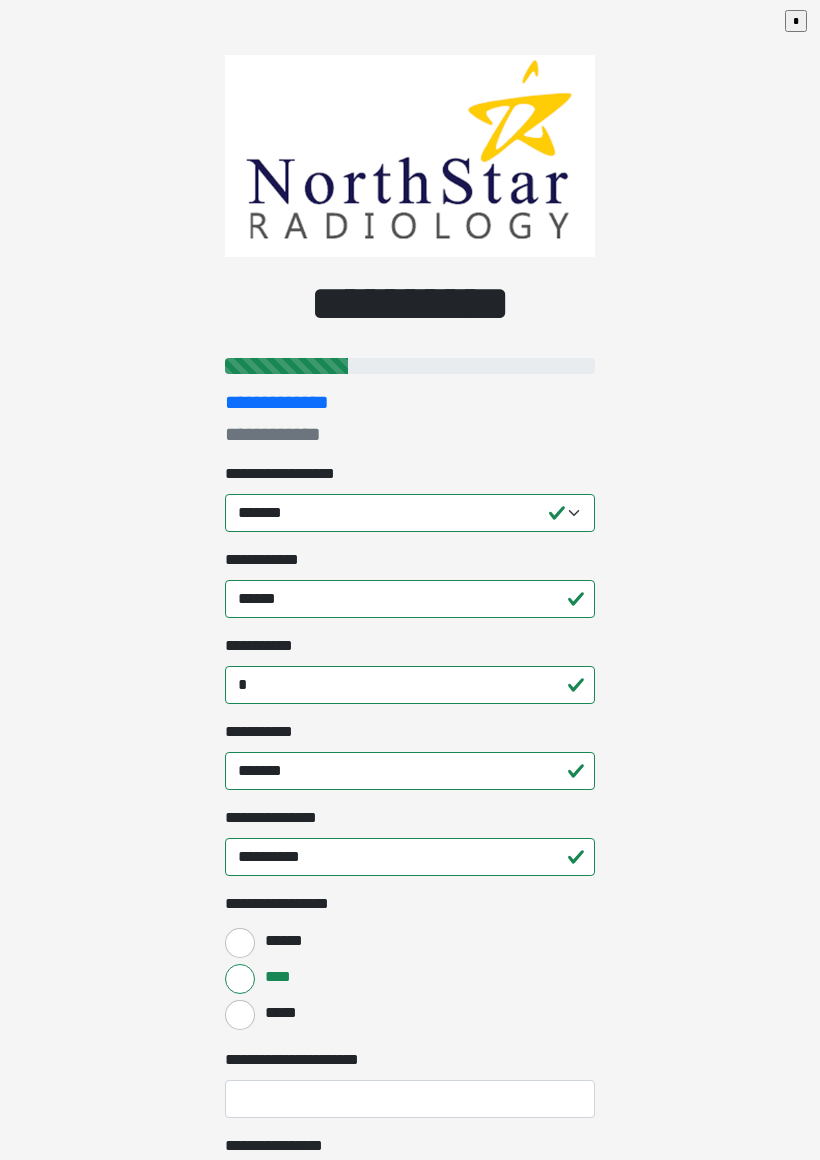 click on "**********" at bounding box center (410, 580) 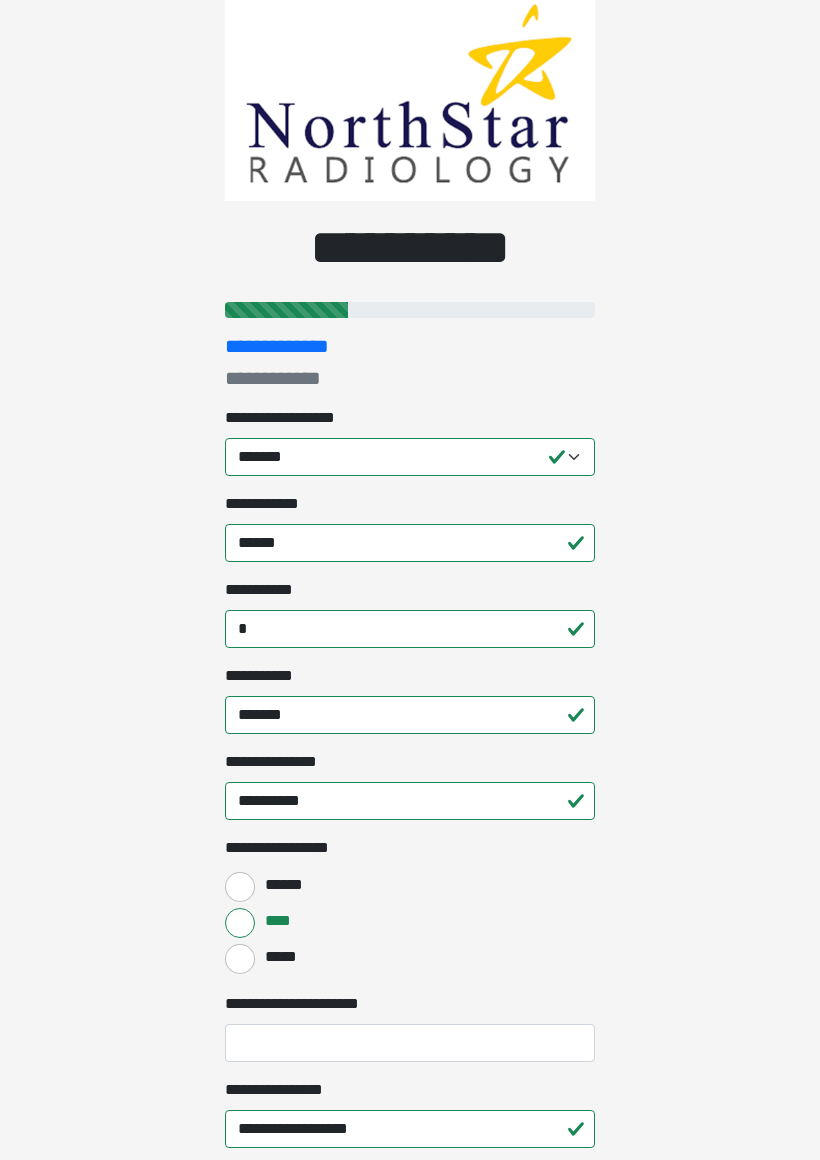 scroll, scrollTop: 0, scrollLeft: 0, axis: both 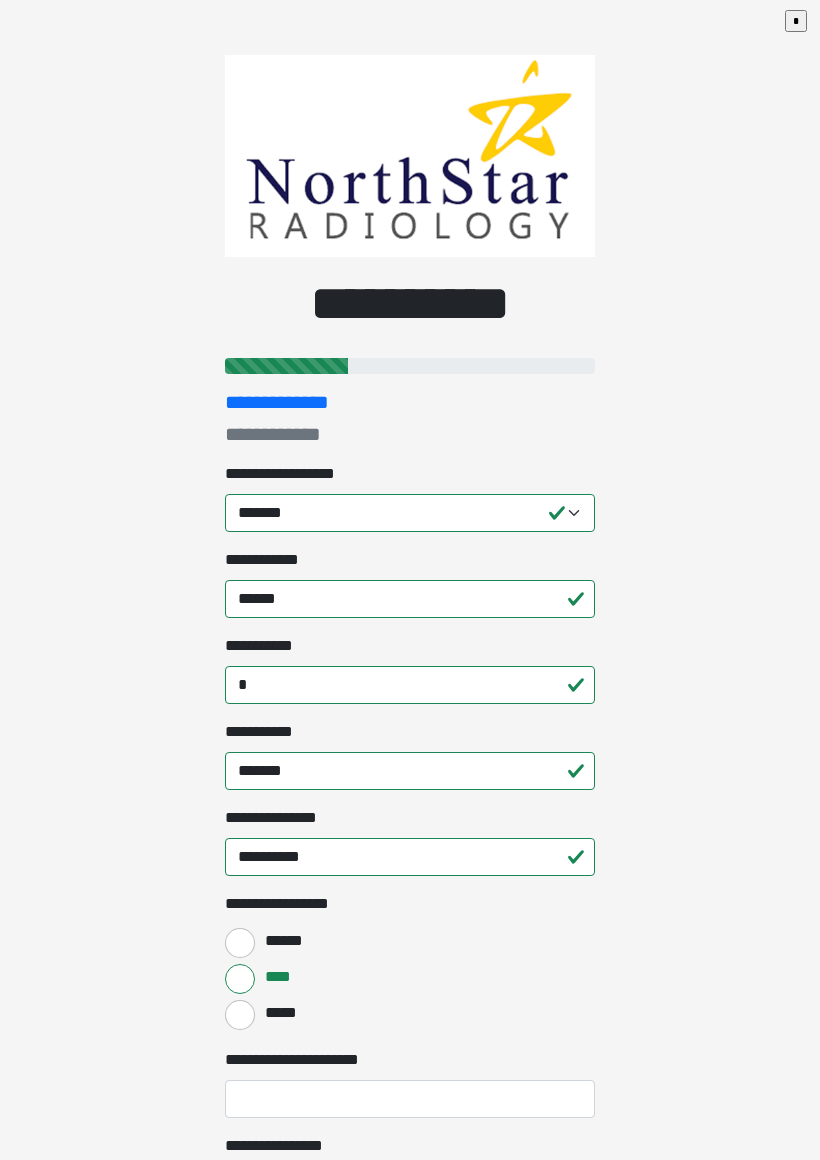 click on "**********" at bounding box center (410, 580) 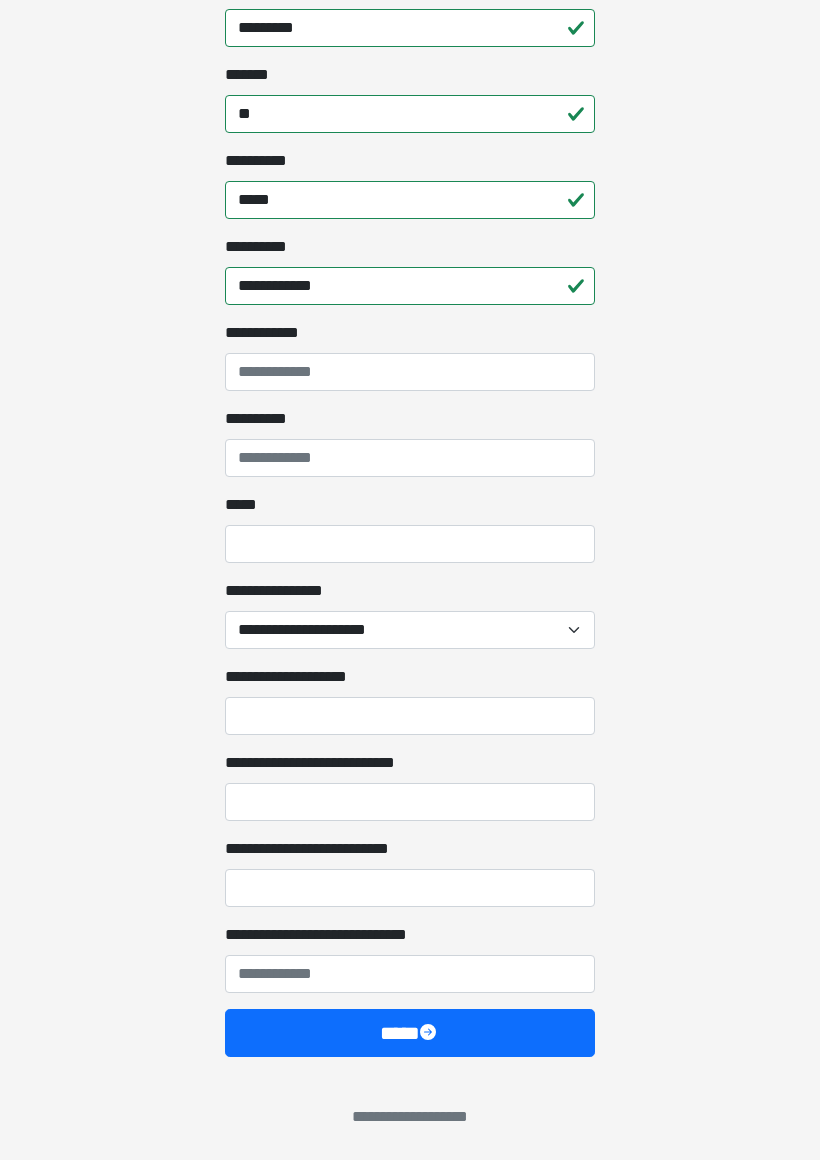 scroll, scrollTop: 1329, scrollLeft: 0, axis: vertical 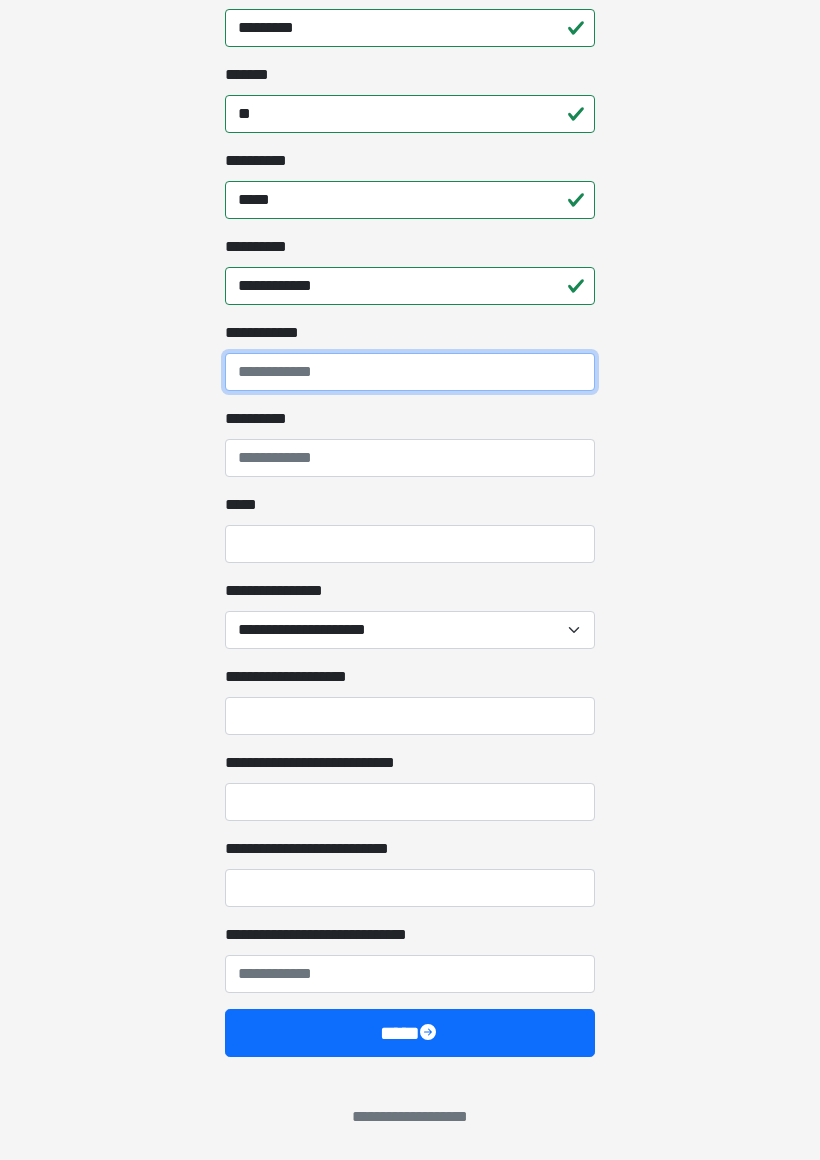 click on "**********" at bounding box center [410, 372] 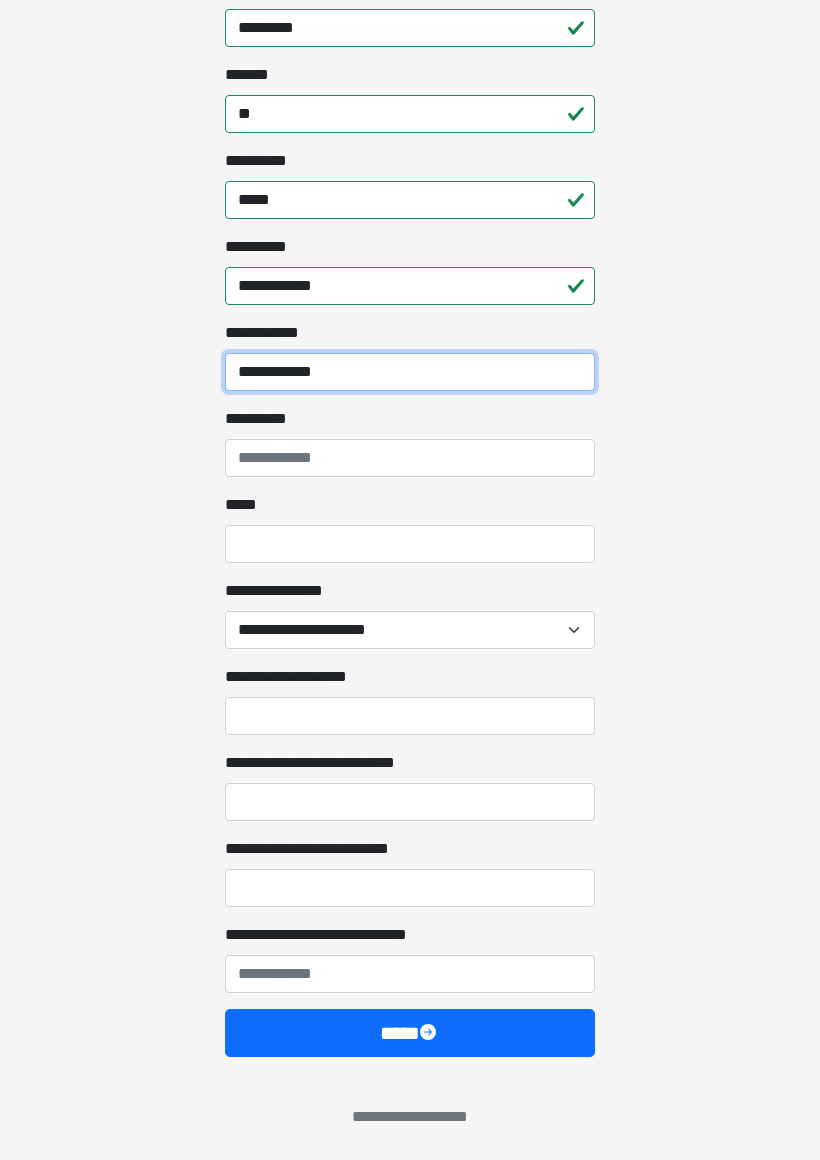 type on "**********" 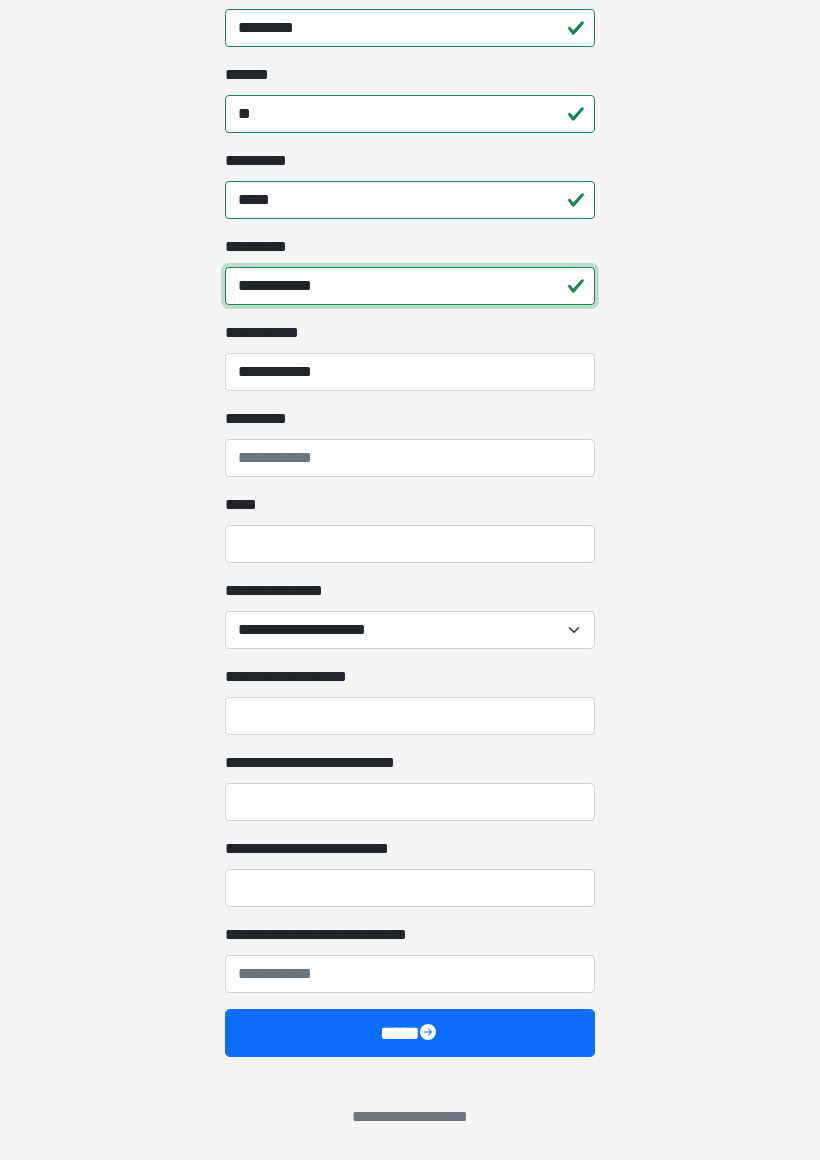 click on "**********" at bounding box center [410, 286] 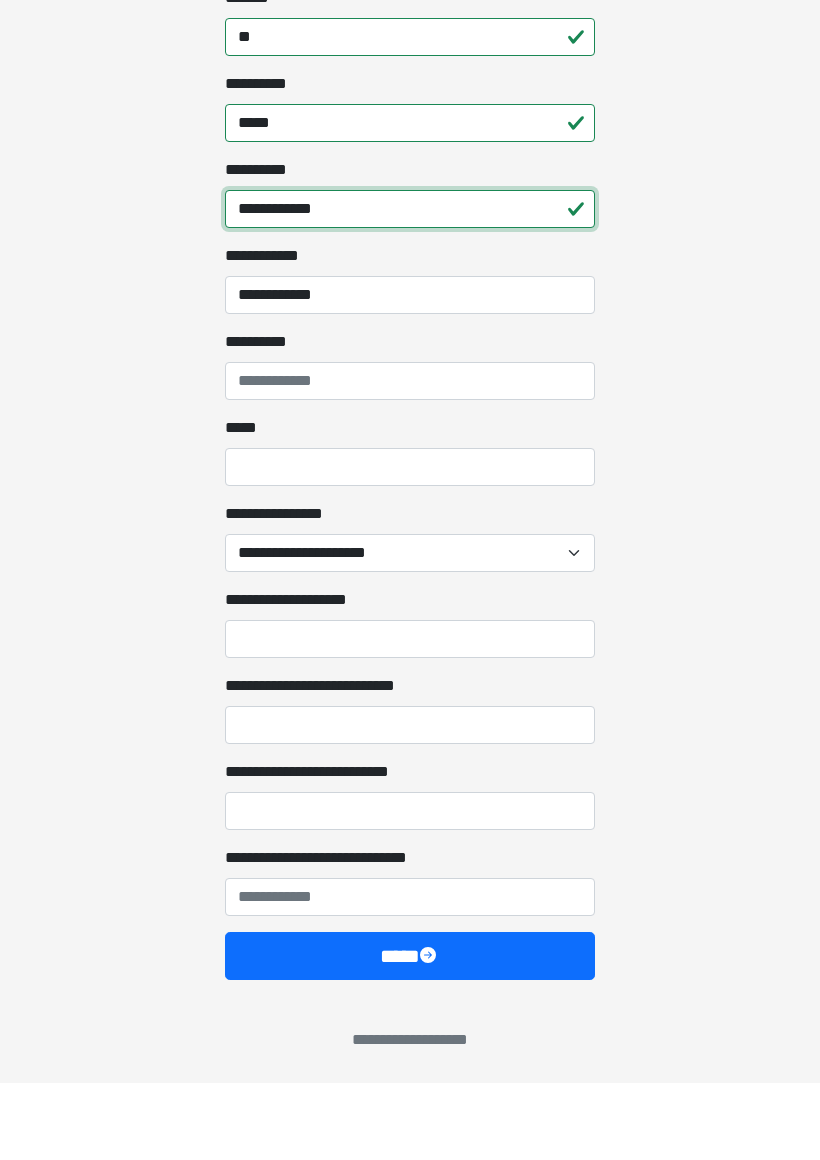 type on "**********" 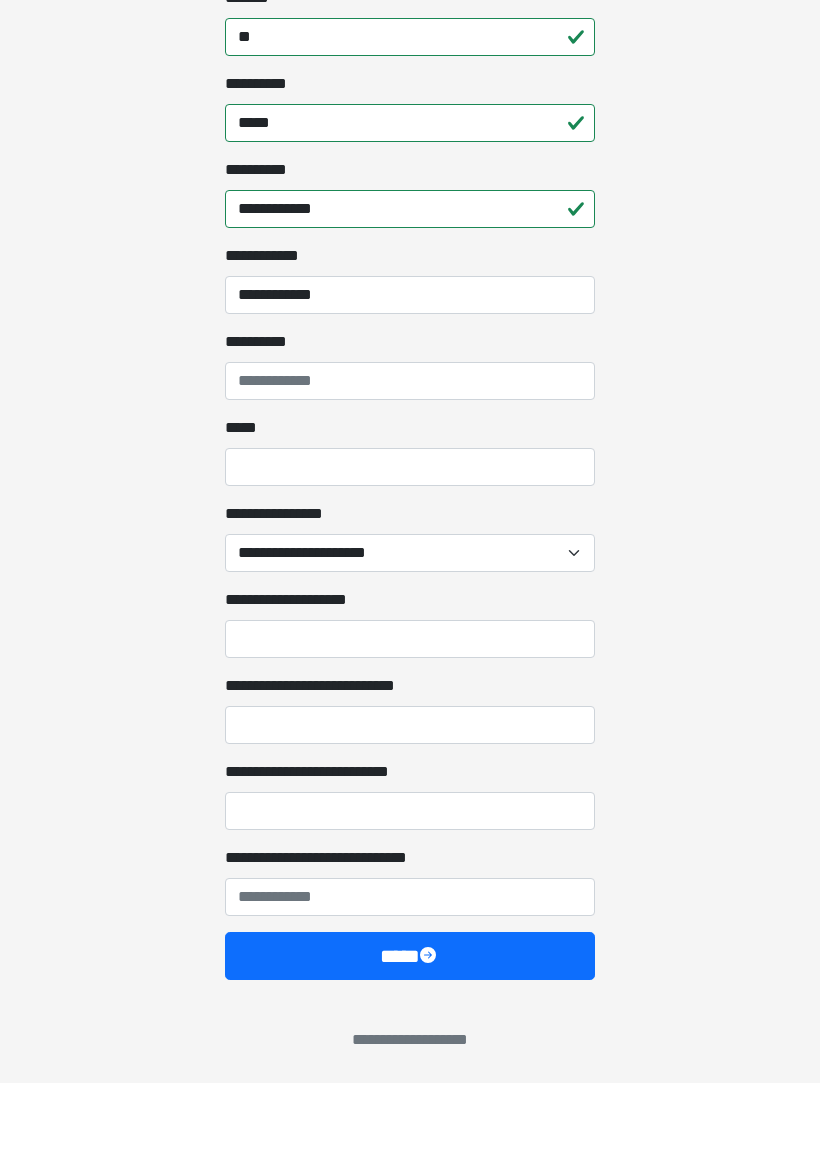 click on "**********" at bounding box center (410, -749) 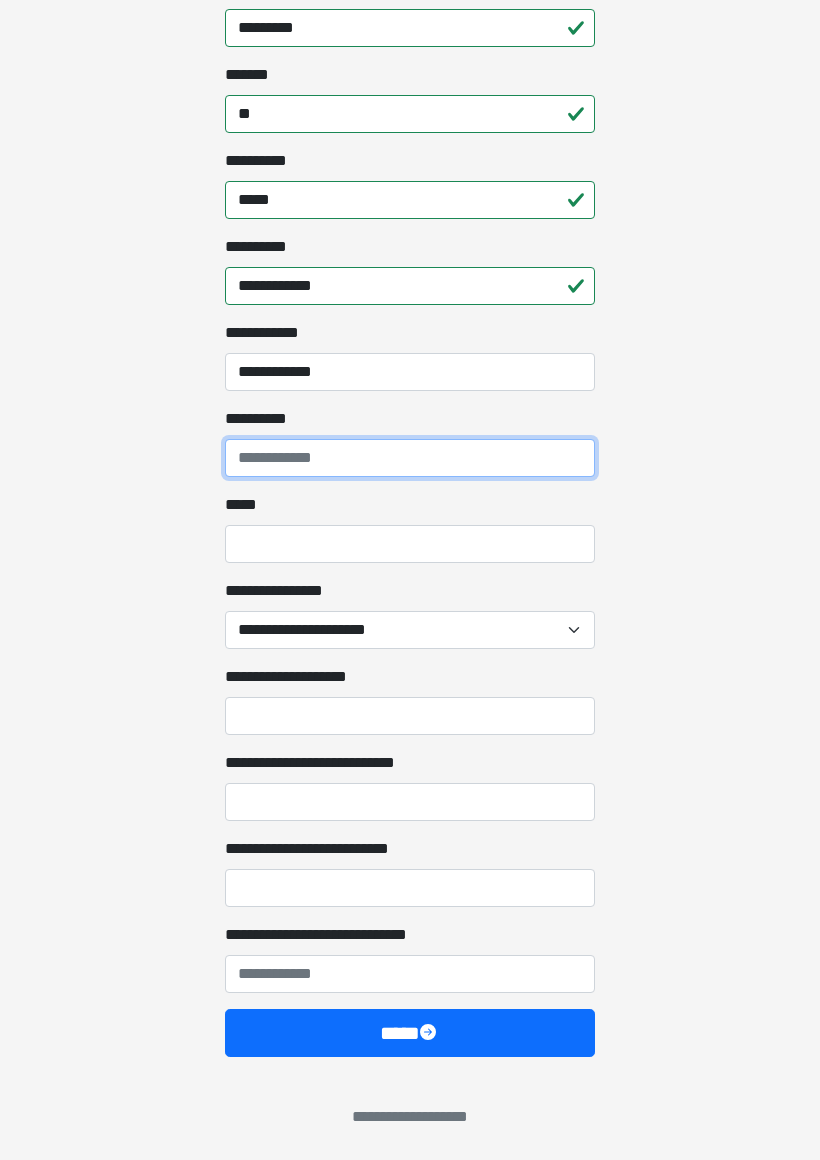 click on "**********" at bounding box center (410, 458) 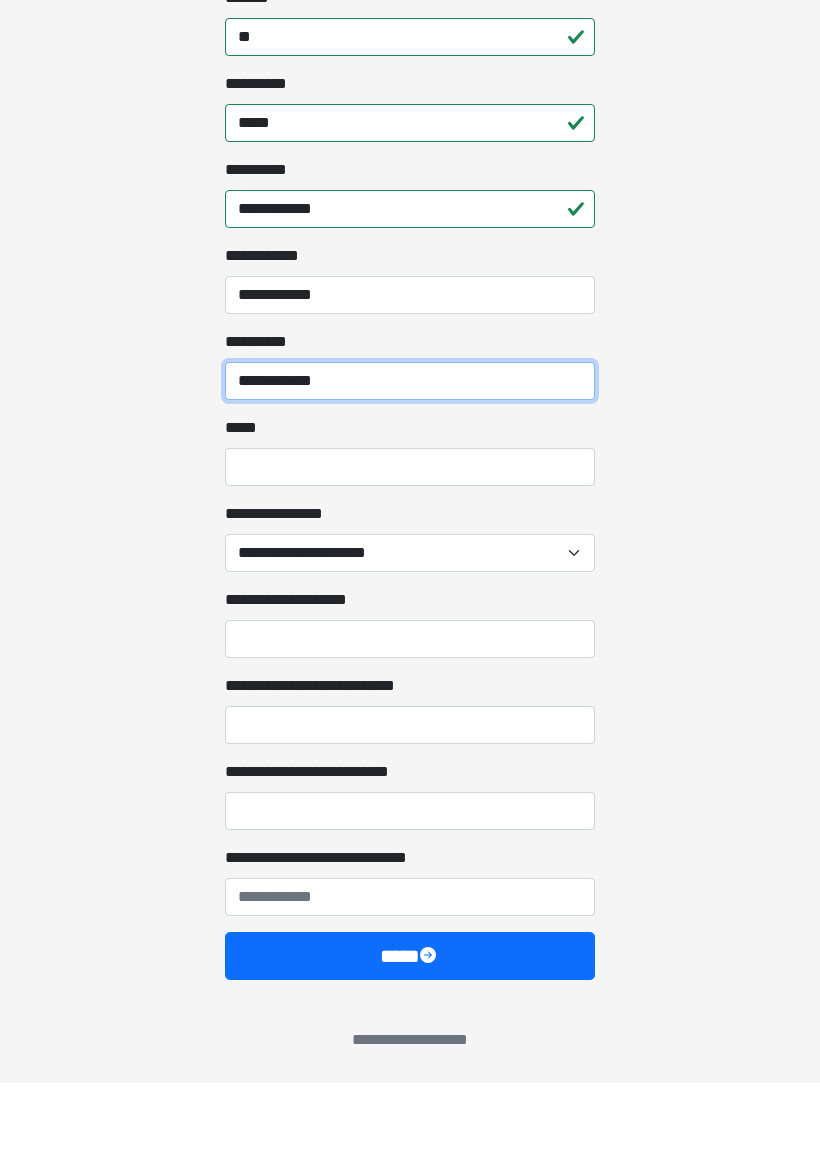 type on "**********" 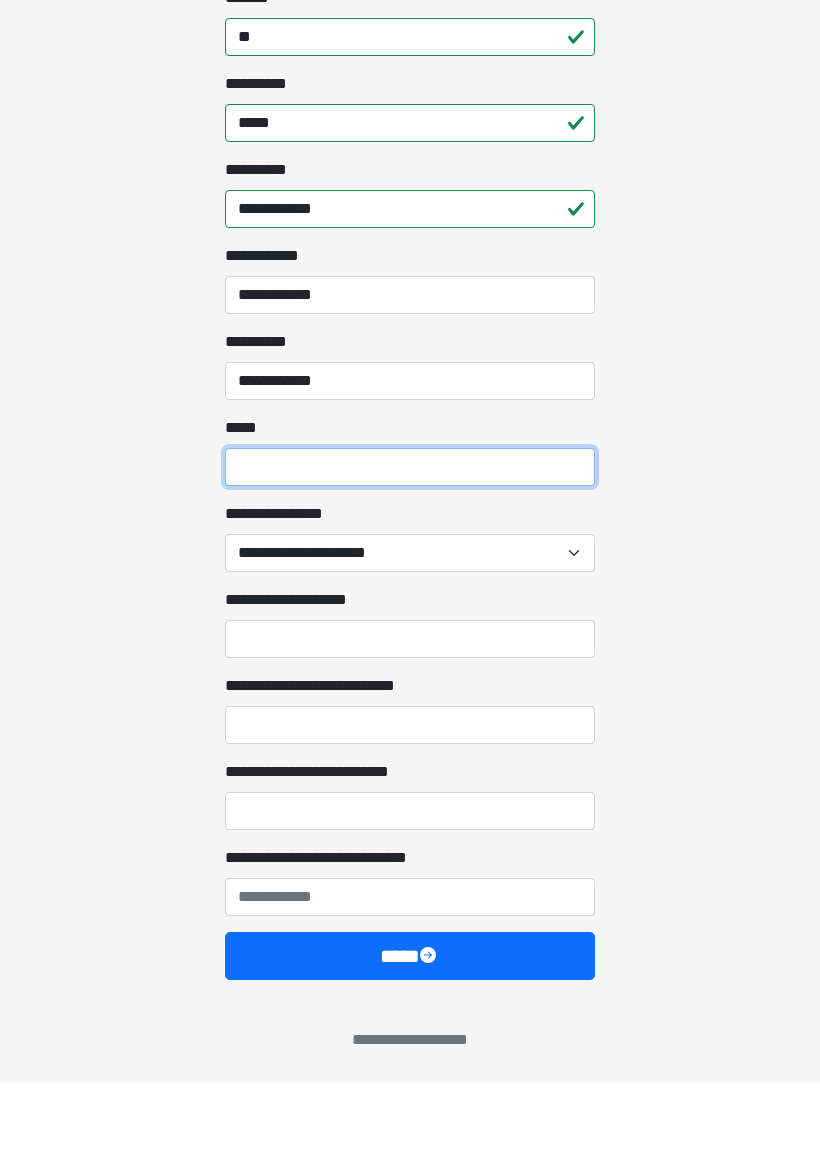 click on "*****" at bounding box center [410, 544] 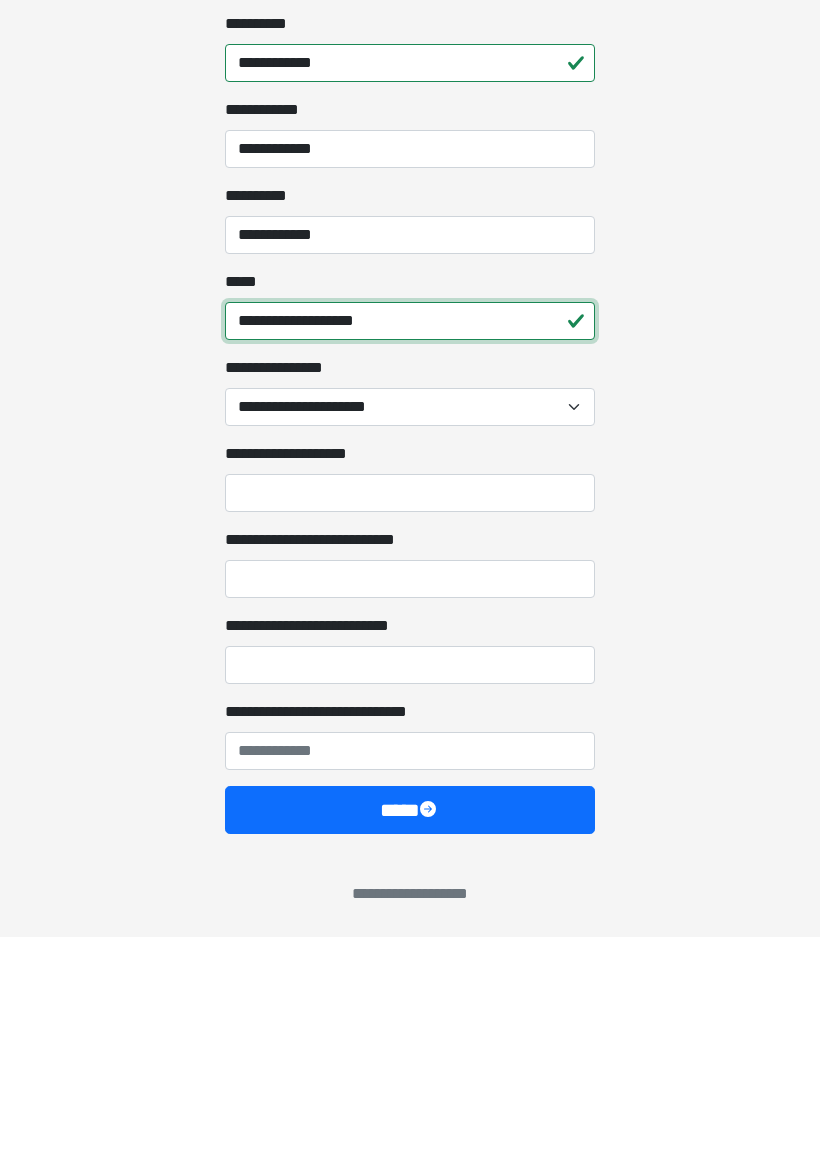 type on "**********" 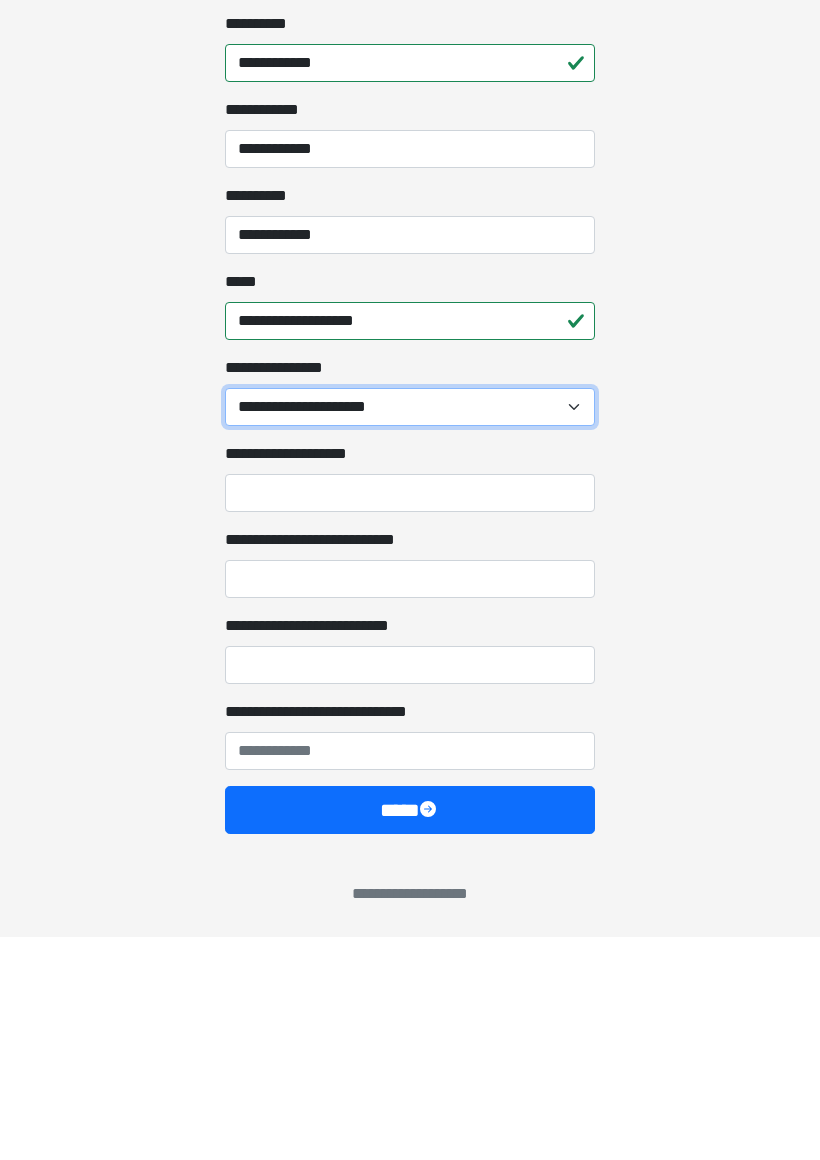 click on "**********" at bounding box center [410, 630] 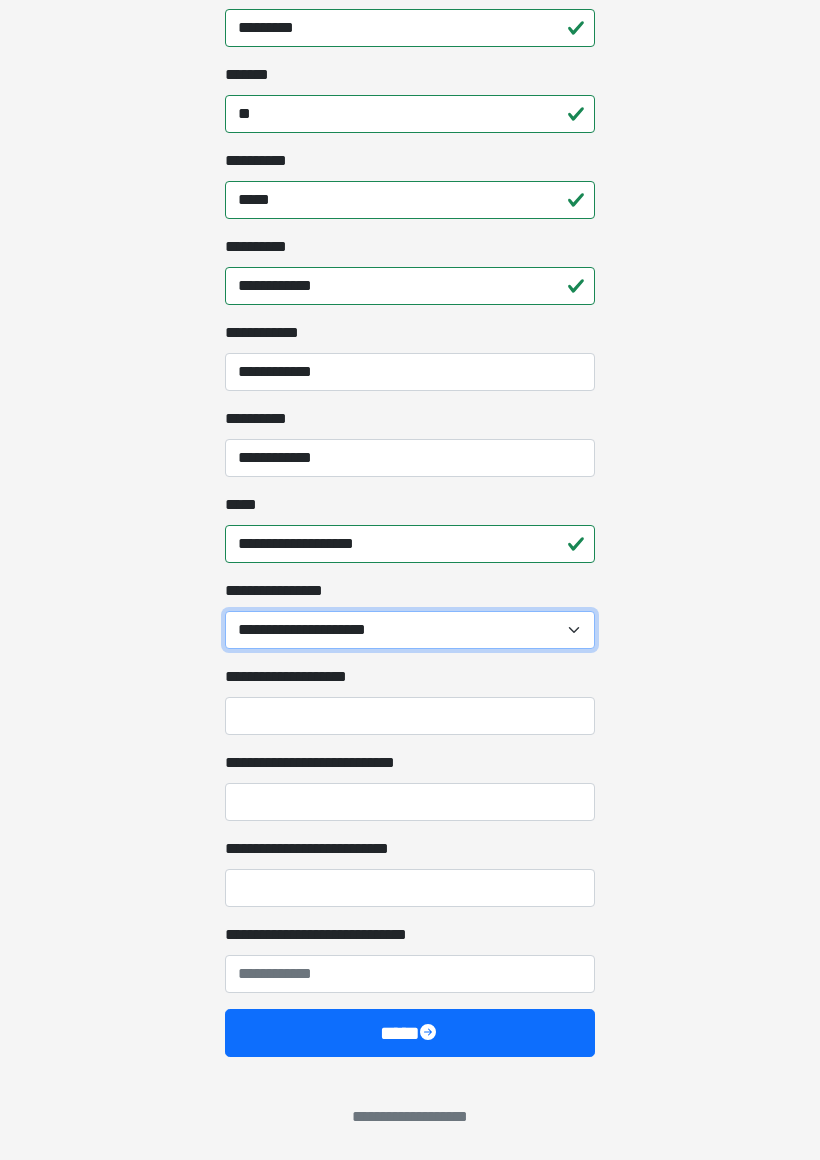select on "*******" 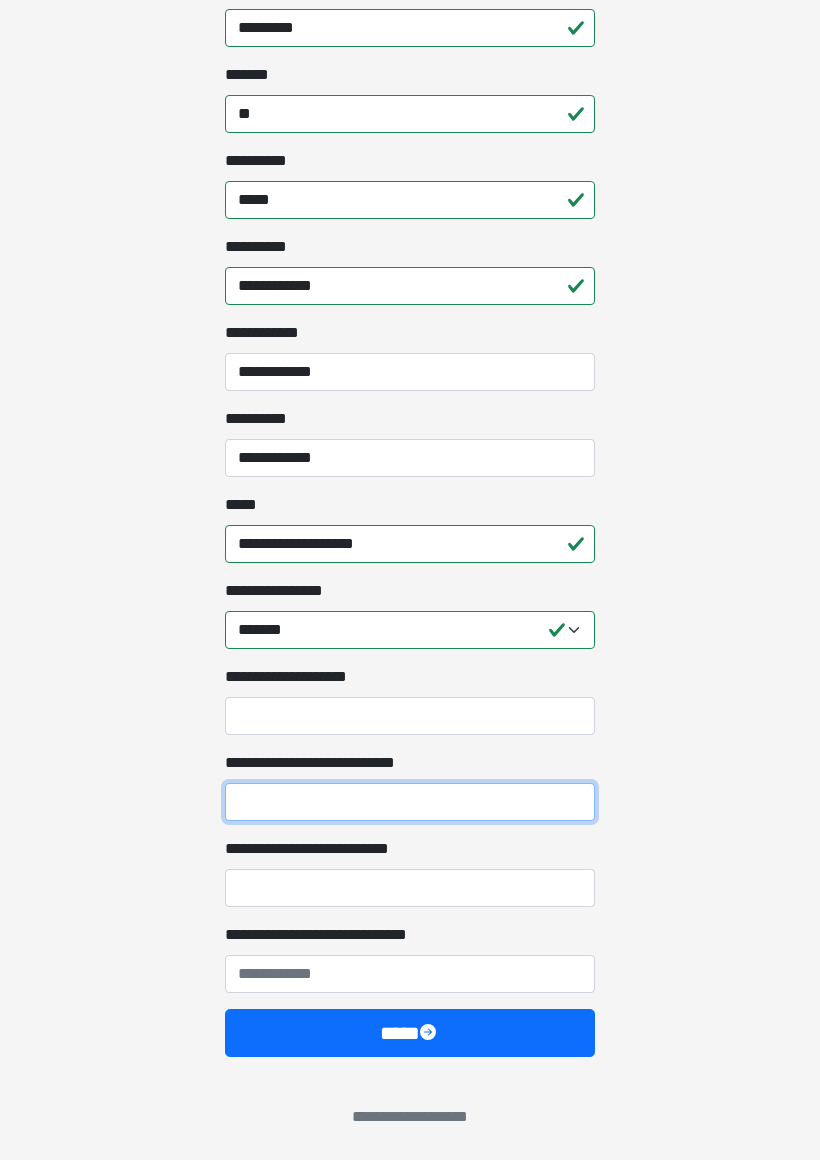 click on "**********" at bounding box center (410, 802) 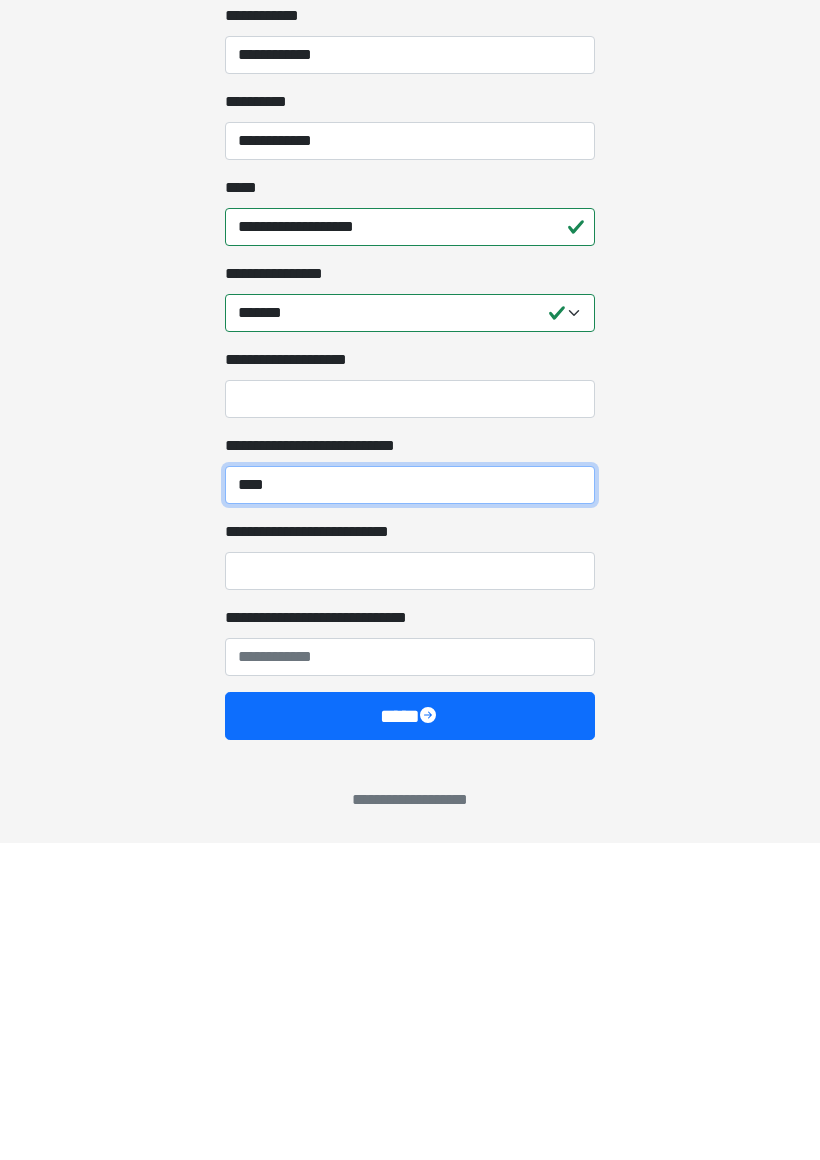 type on "****" 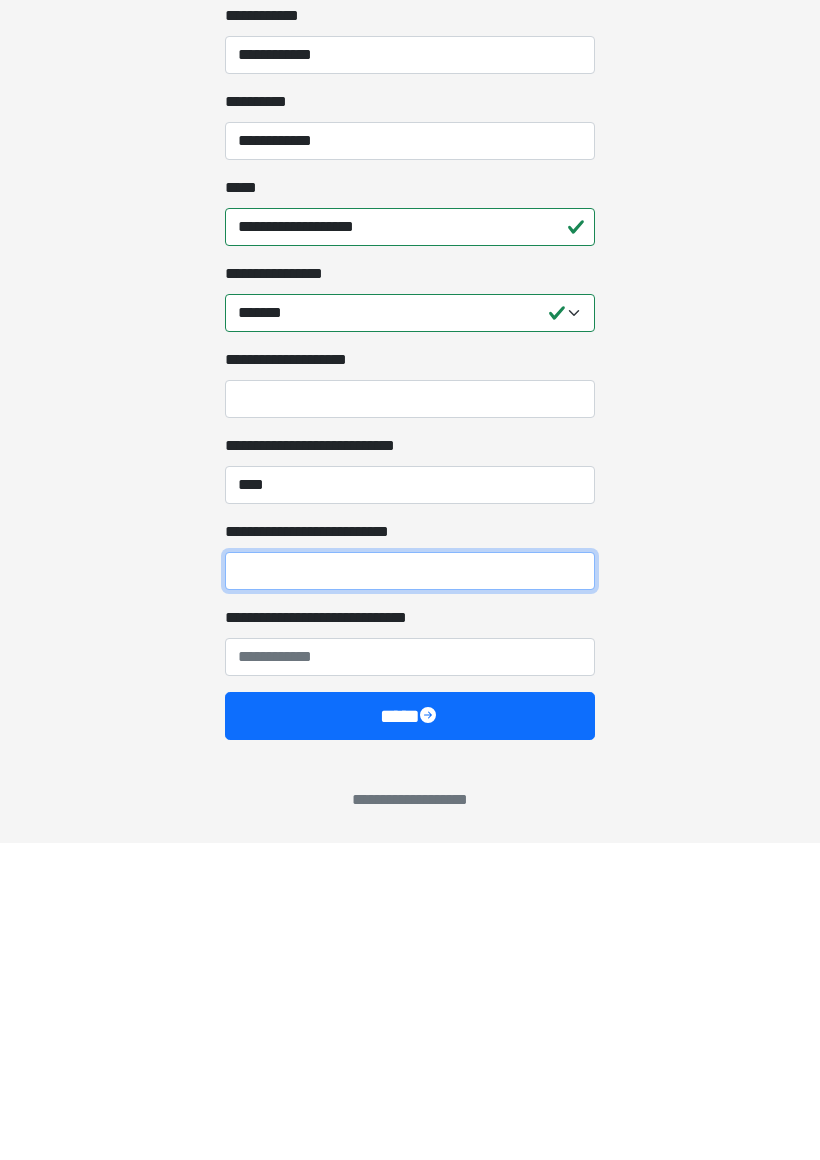 click on "**********" at bounding box center [410, 888] 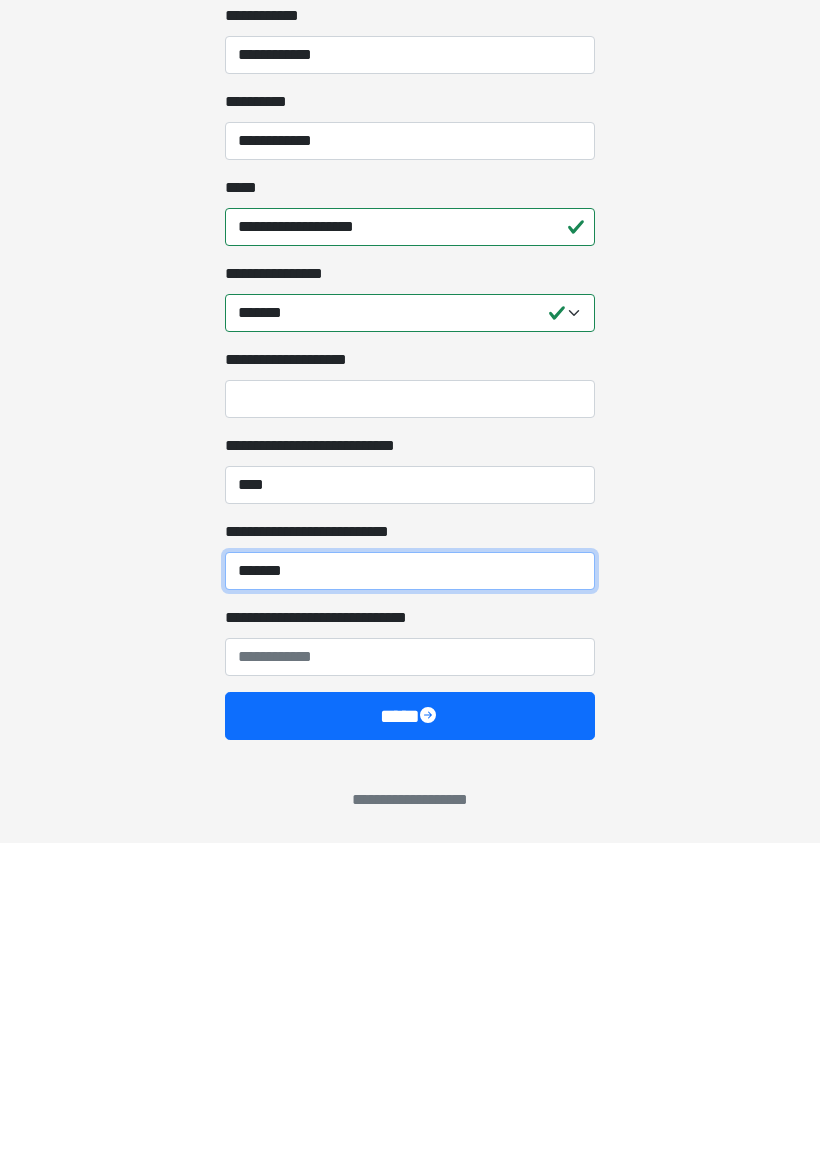 type on "*******" 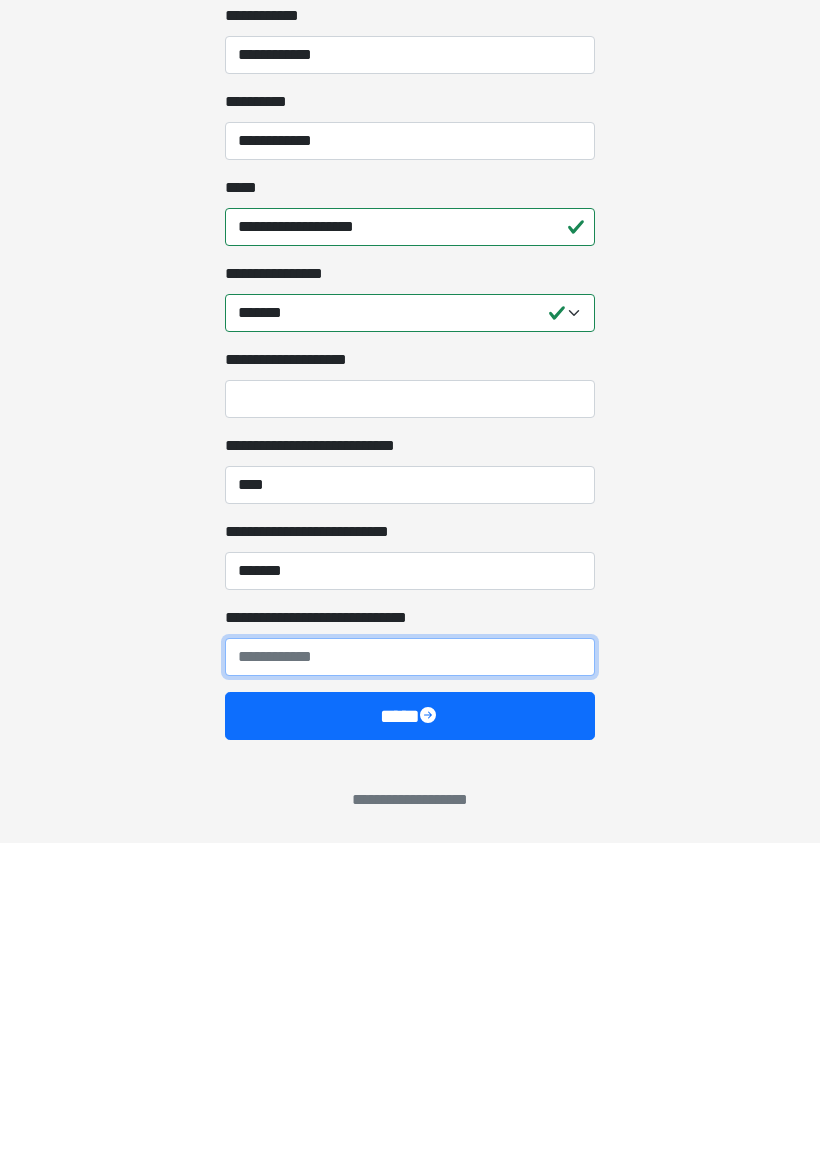 click on "**********" at bounding box center [410, 974] 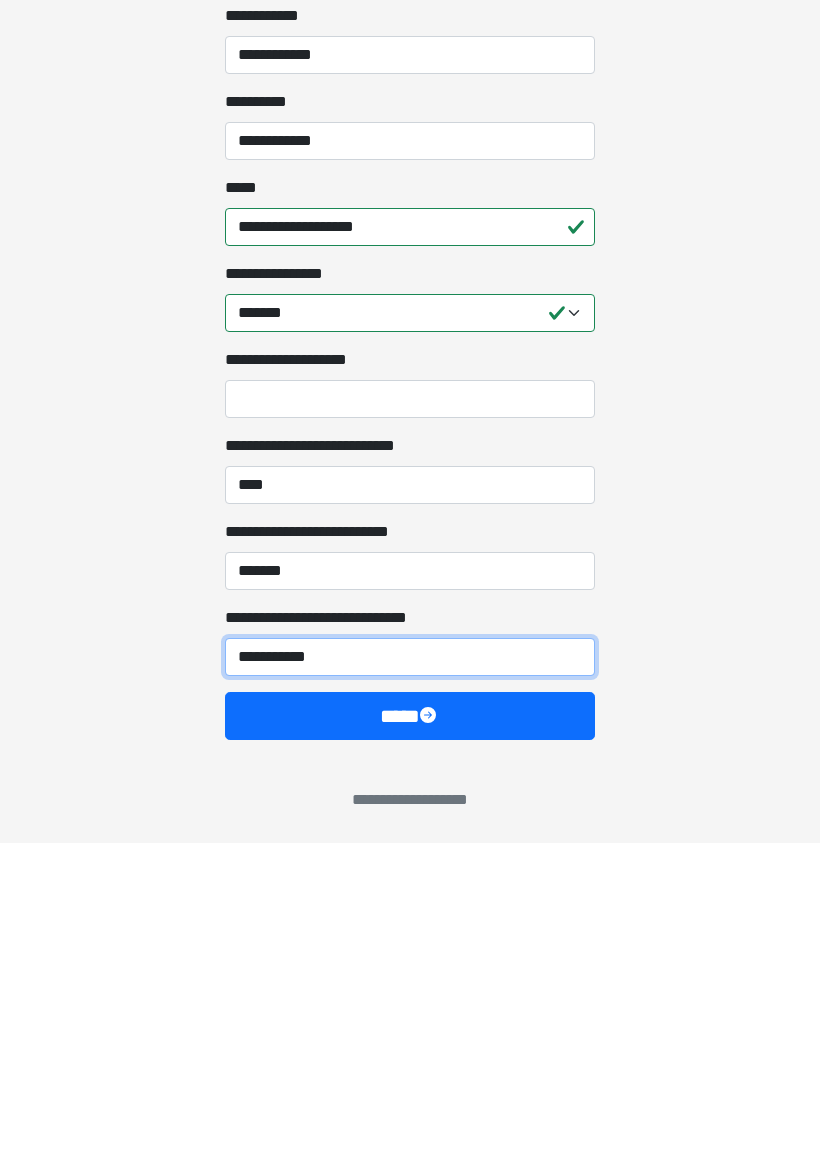type on "**********" 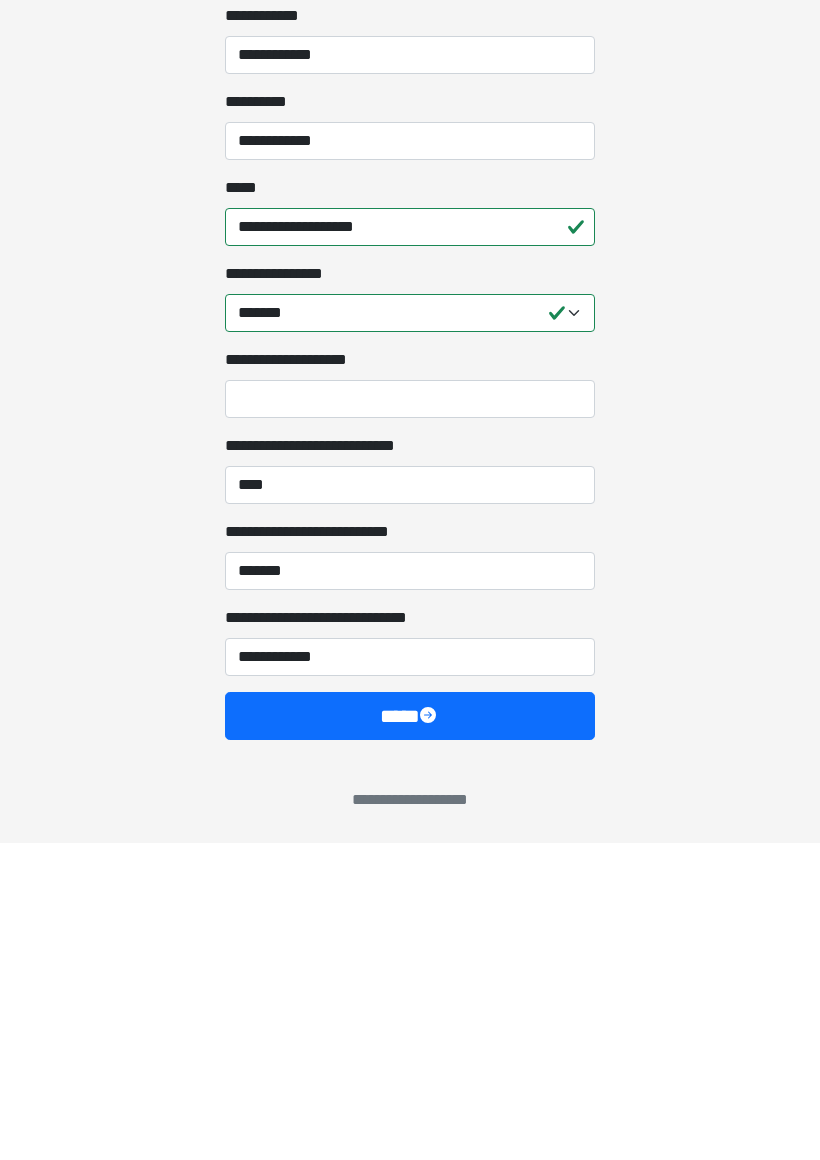 click on "****" at bounding box center [410, 1033] 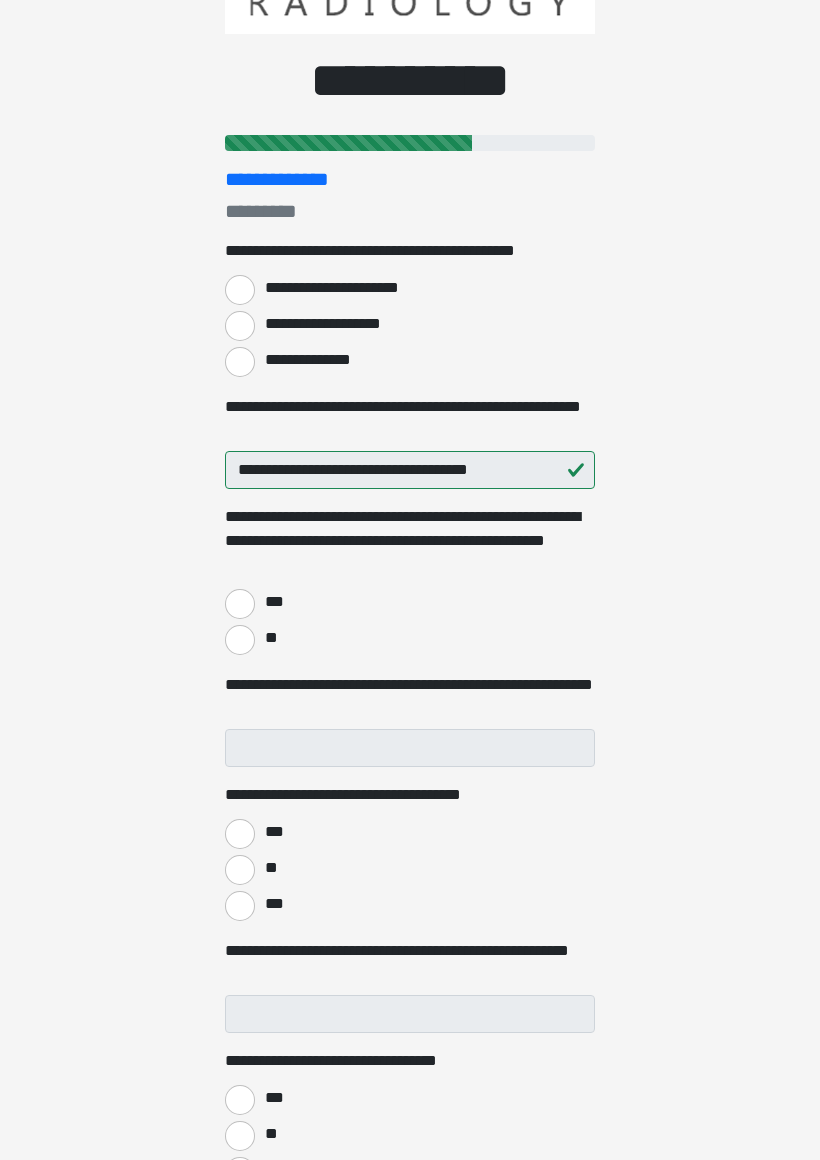 scroll, scrollTop: 0, scrollLeft: 0, axis: both 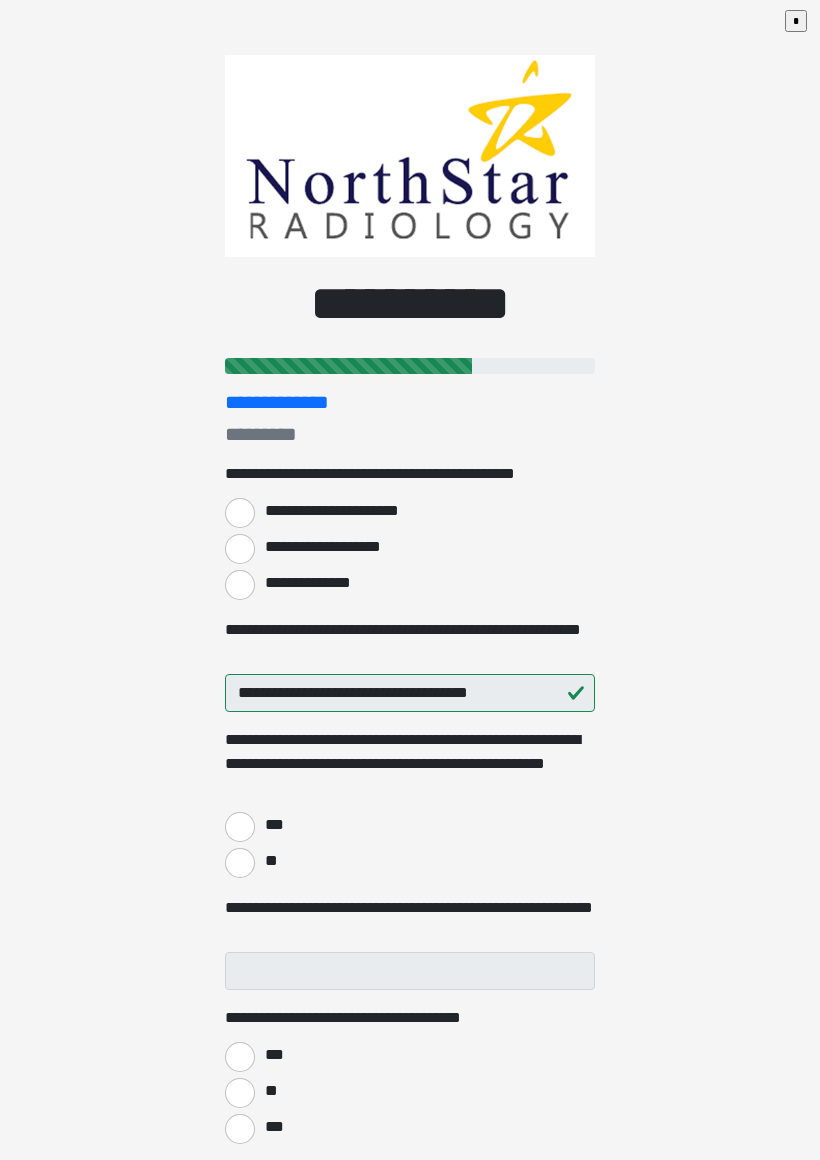 click on "**********" at bounding box center (240, 585) 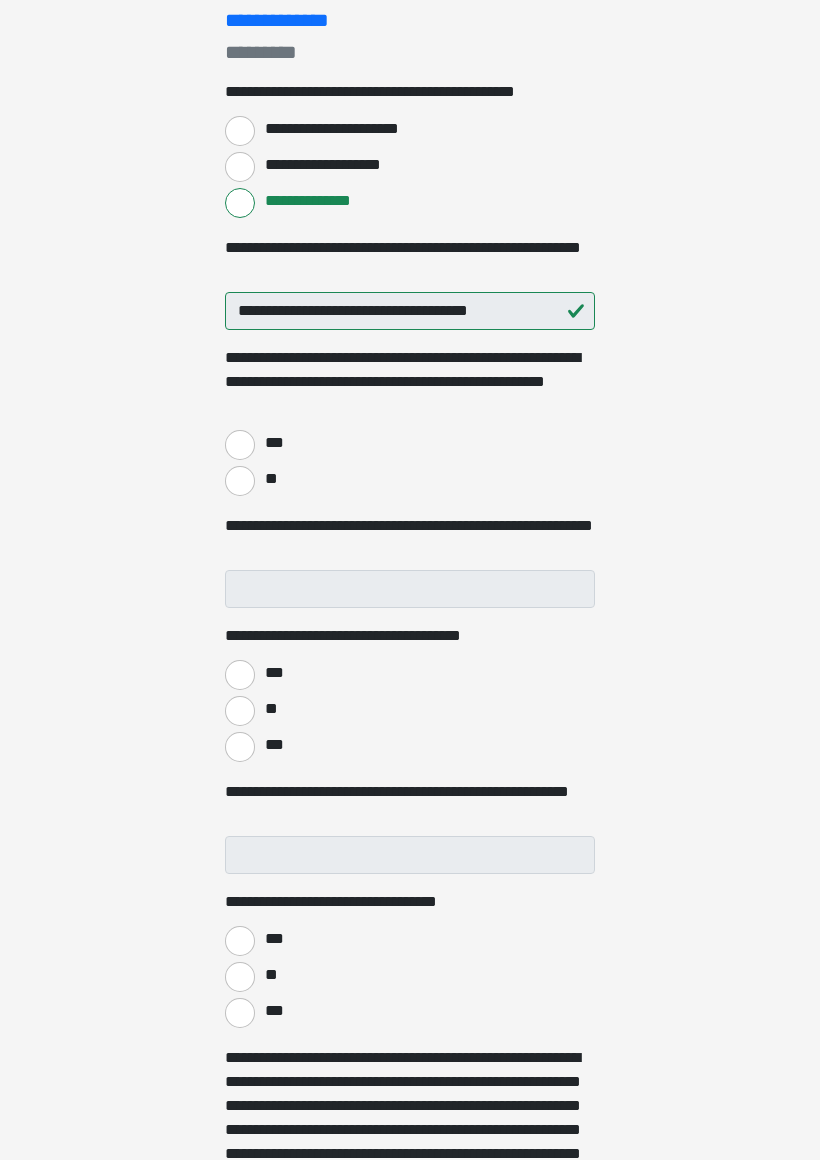scroll, scrollTop: 383, scrollLeft: 0, axis: vertical 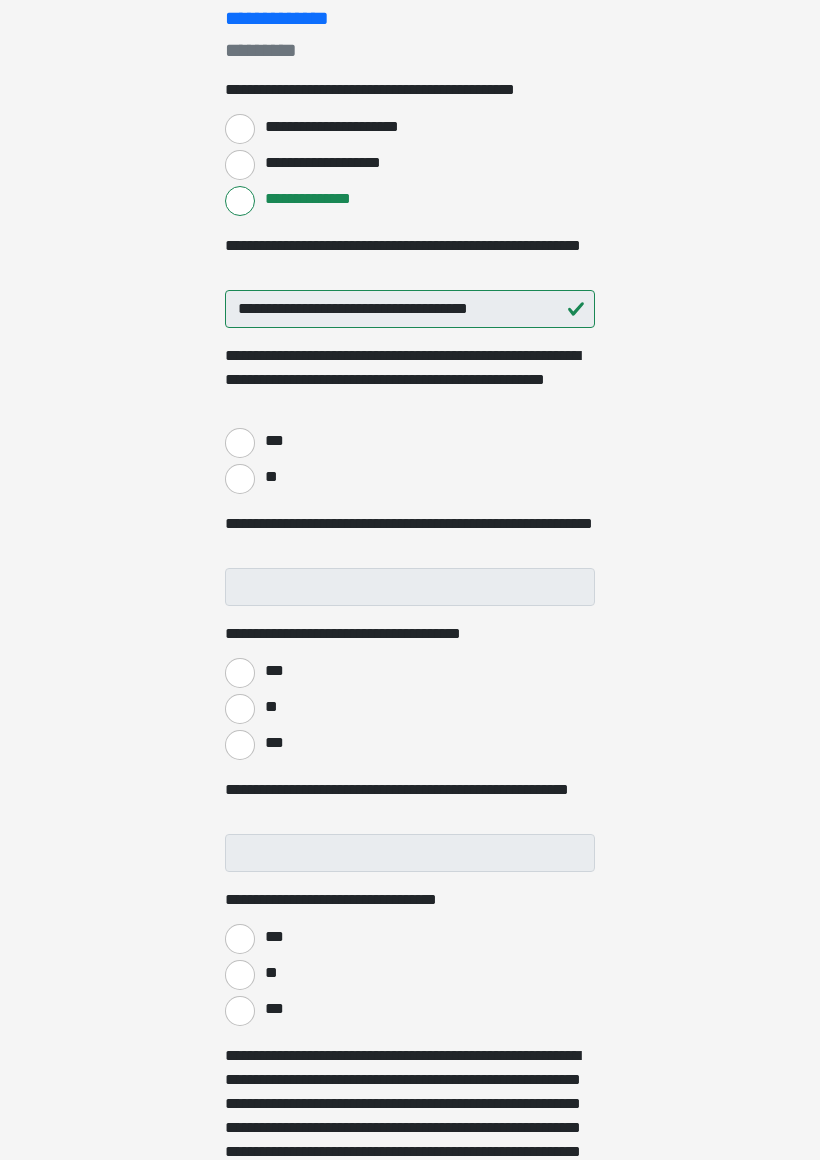 click on "**" at bounding box center (240, 480) 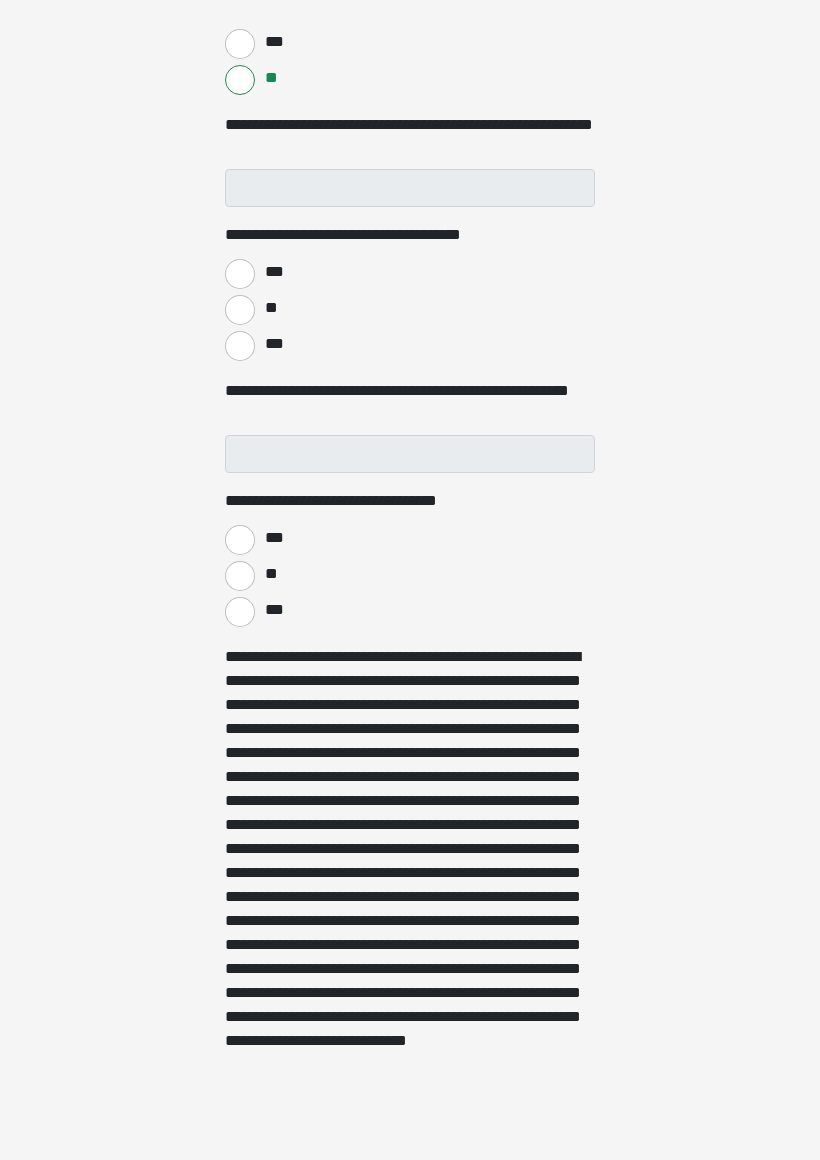 scroll, scrollTop: 783, scrollLeft: 0, axis: vertical 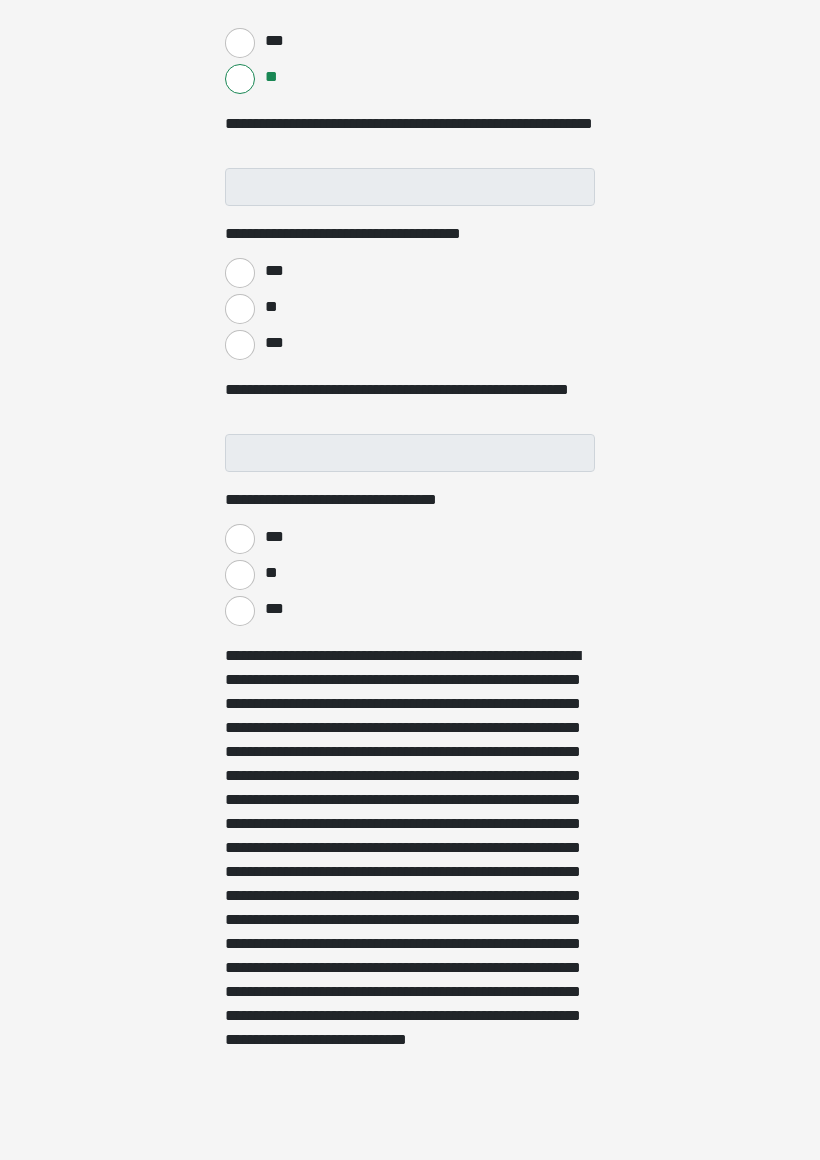 click on "**" at bounding box center (240, 309) 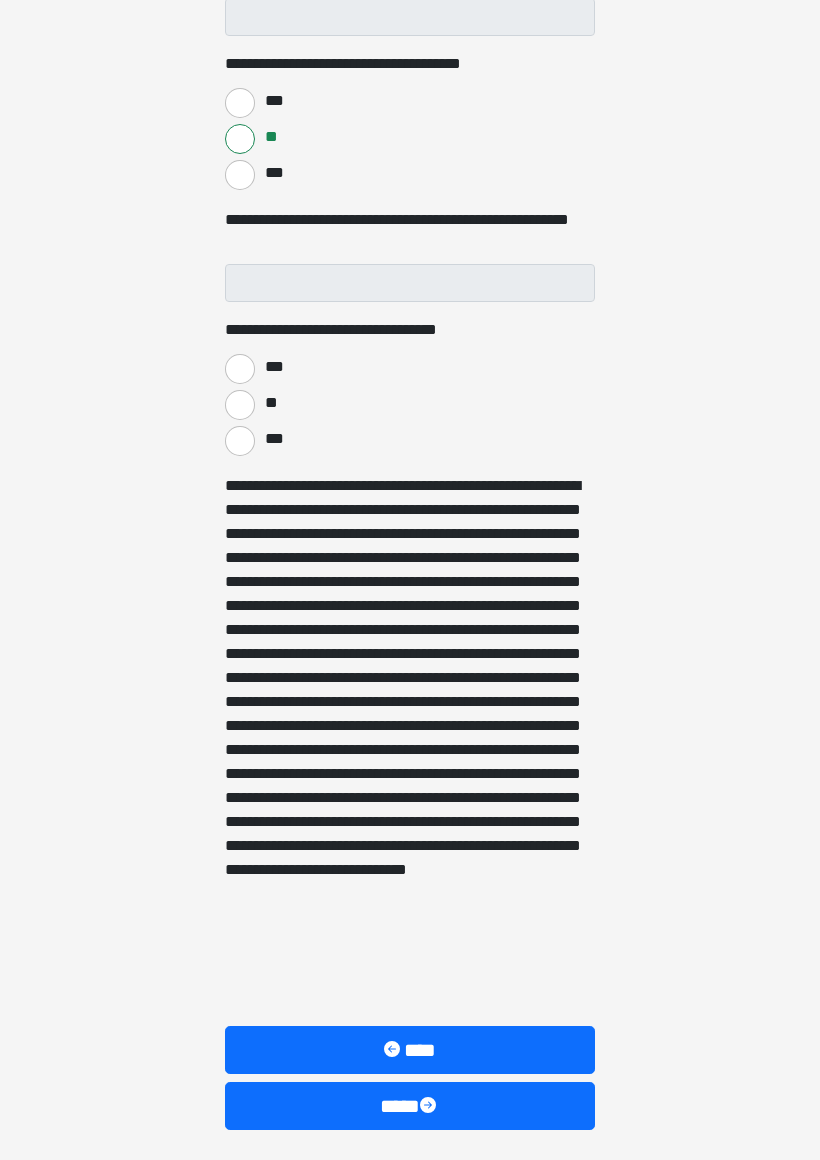 scroll, scrollTop: 953, scrollLeft: 0, axis: vertical 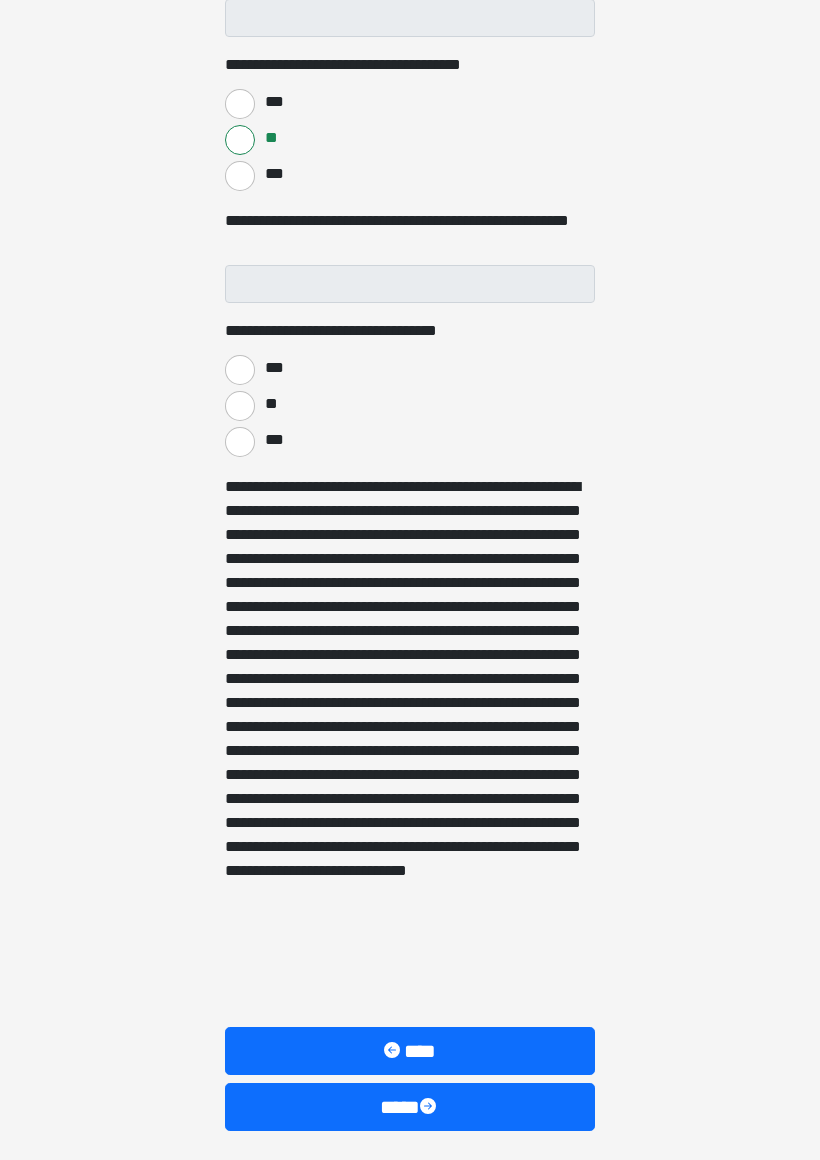click on "**" at bounding box center [240, 406] 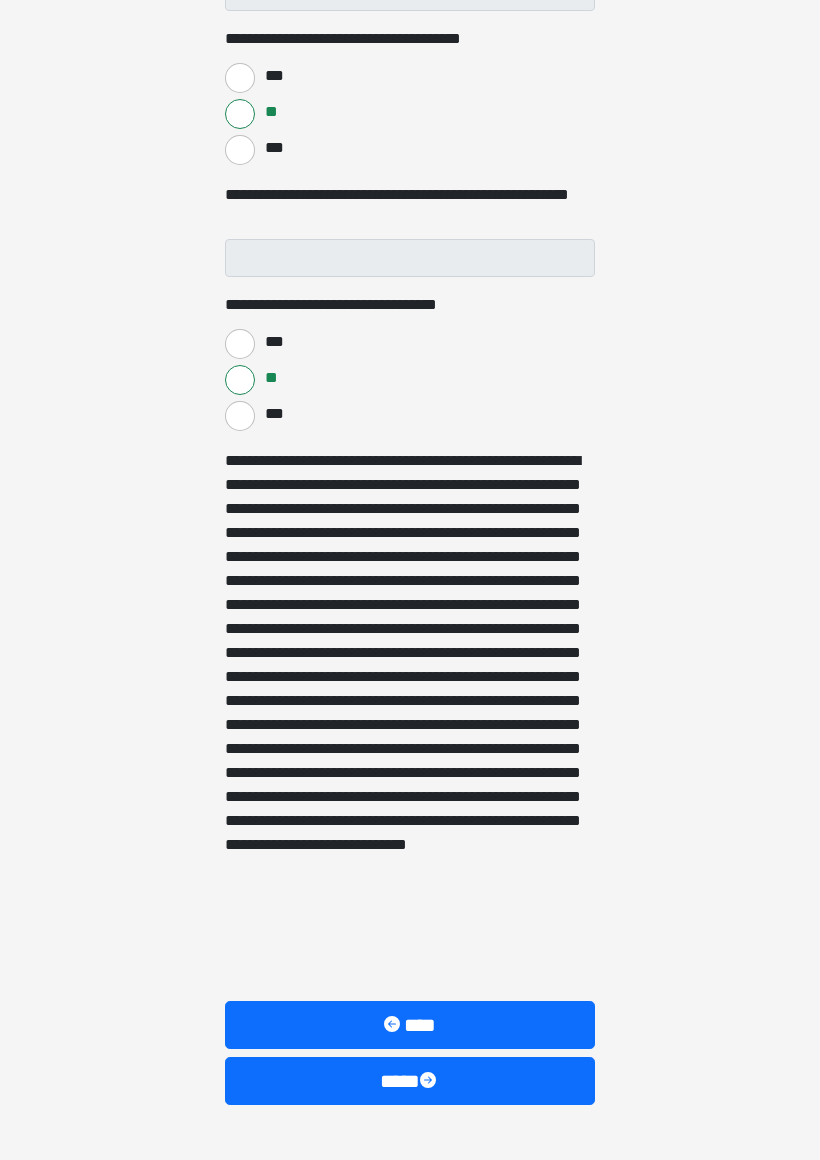 scroll, scrollTop: 1027, scrollLeft: 0, axis: vertical 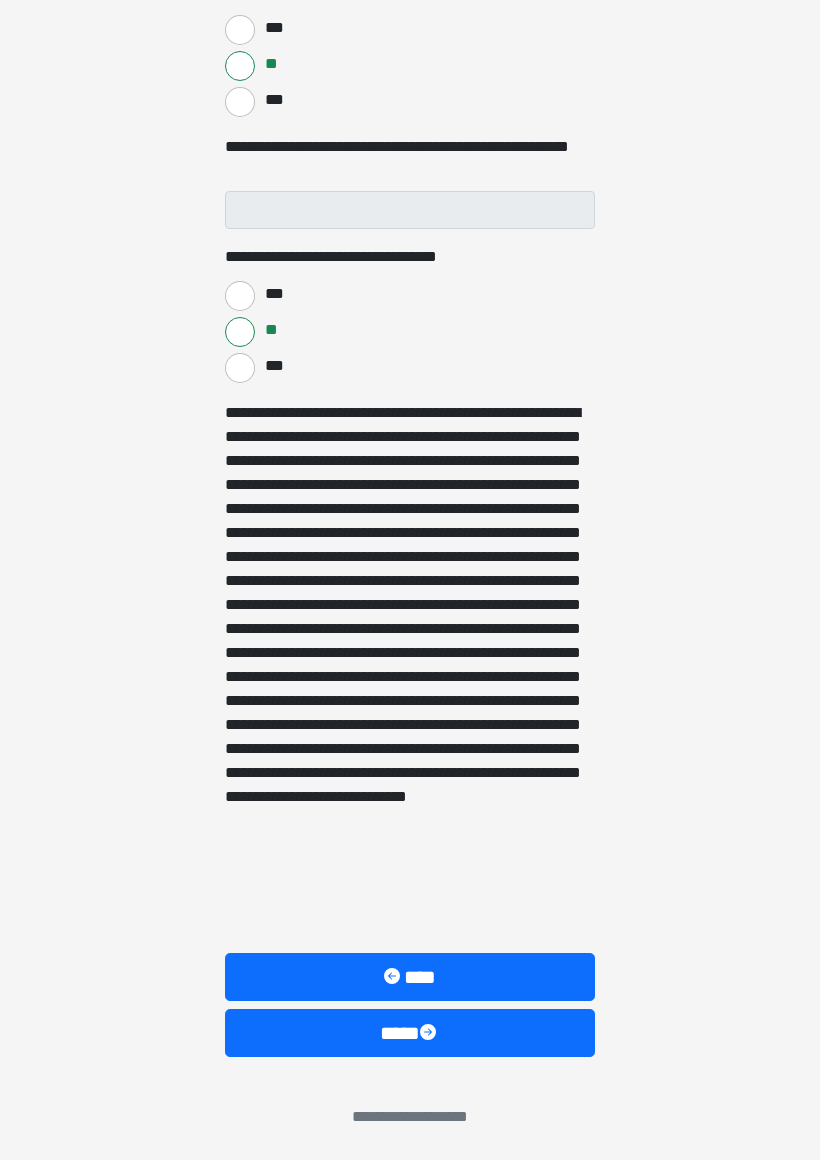 click on "****" at bounding box center (410, 1033) 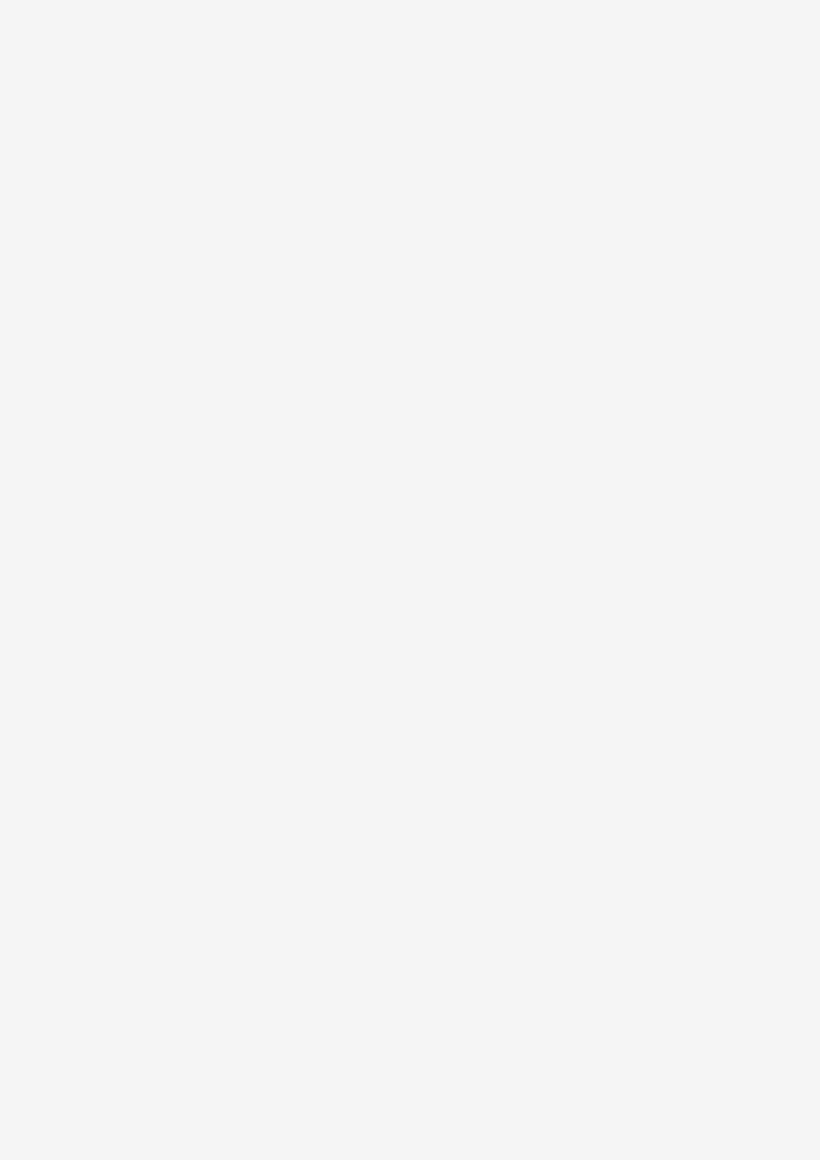 scroll, scrollTop: 0, scrollLeft: 0, axis: both 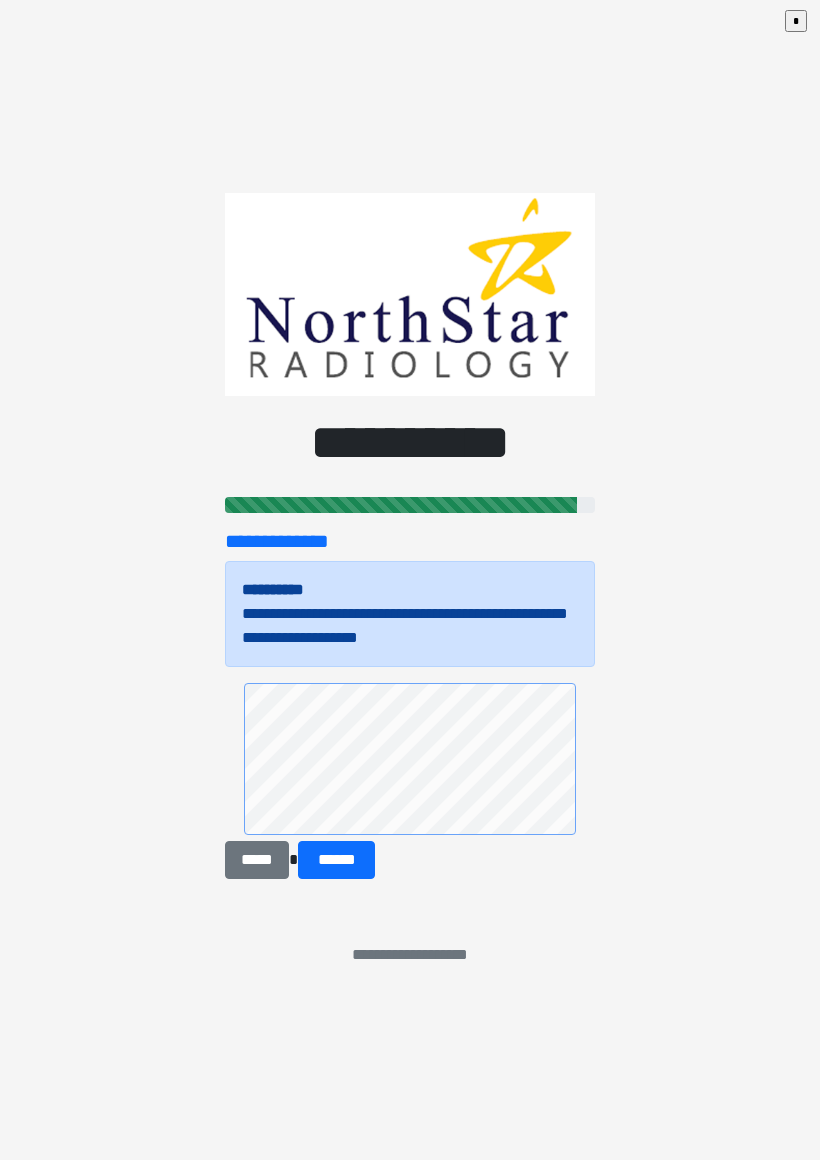 click on "******" at bounding box center [336, 860] 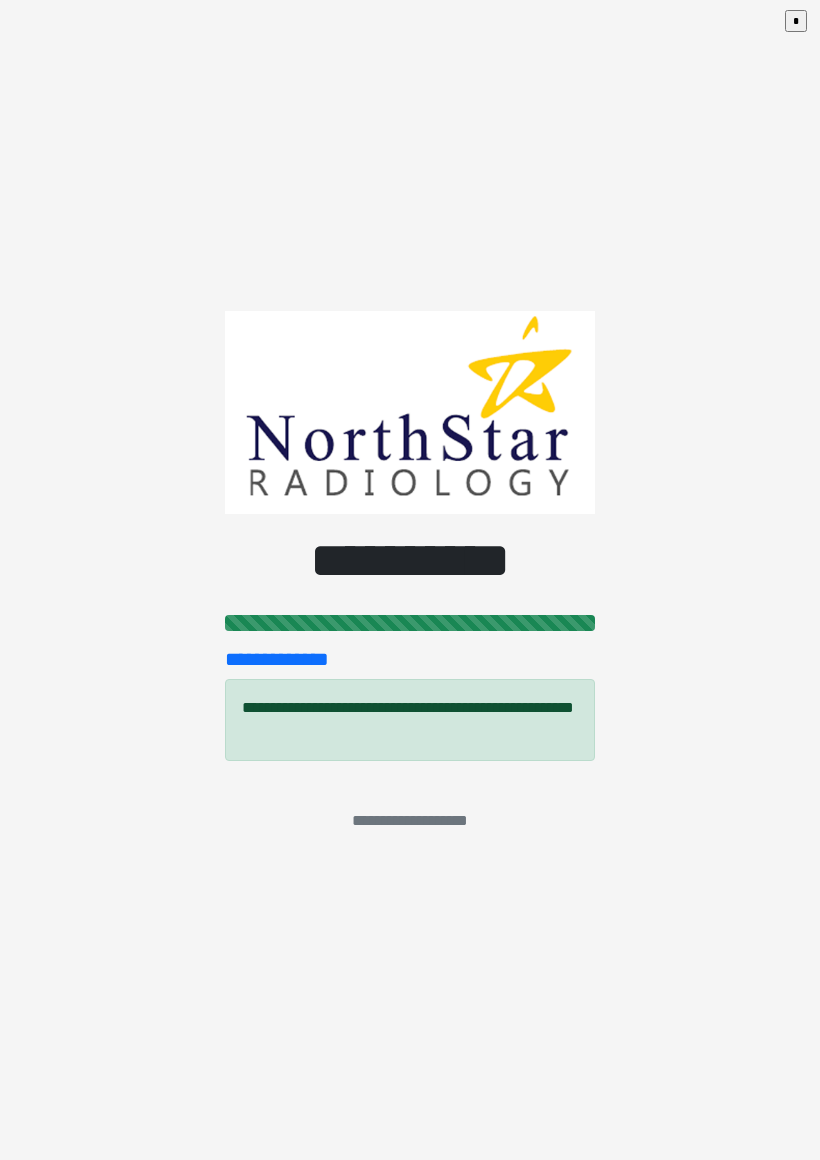 click on "**********" at bounding box center (410, 580) 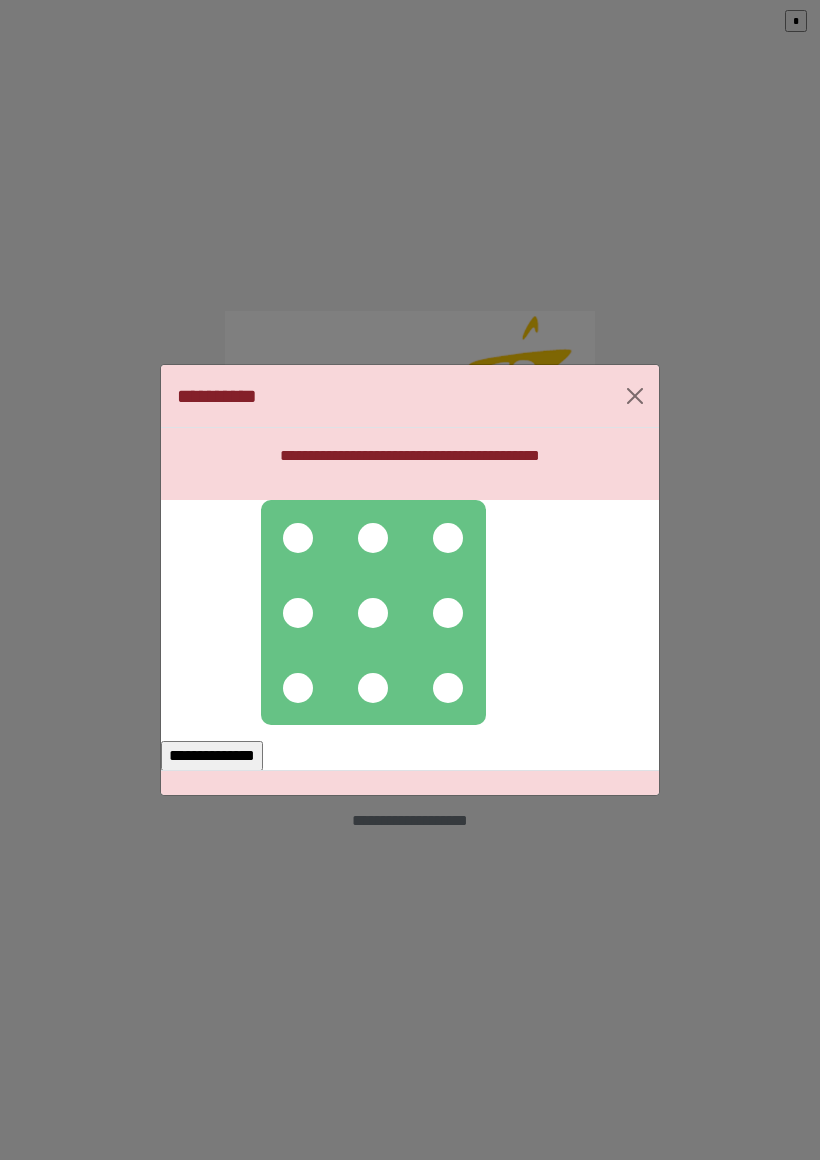 click at bounding box center (298, 538) 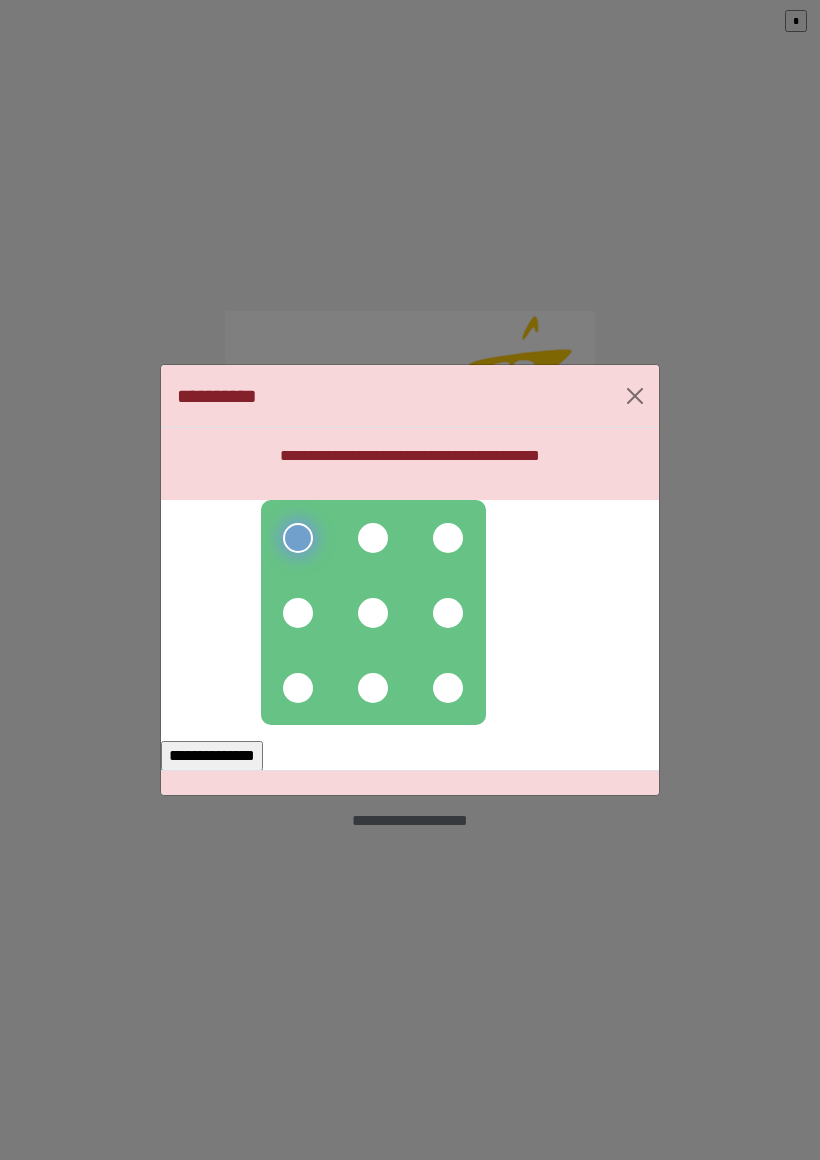 click at bounding box center [373, 538] 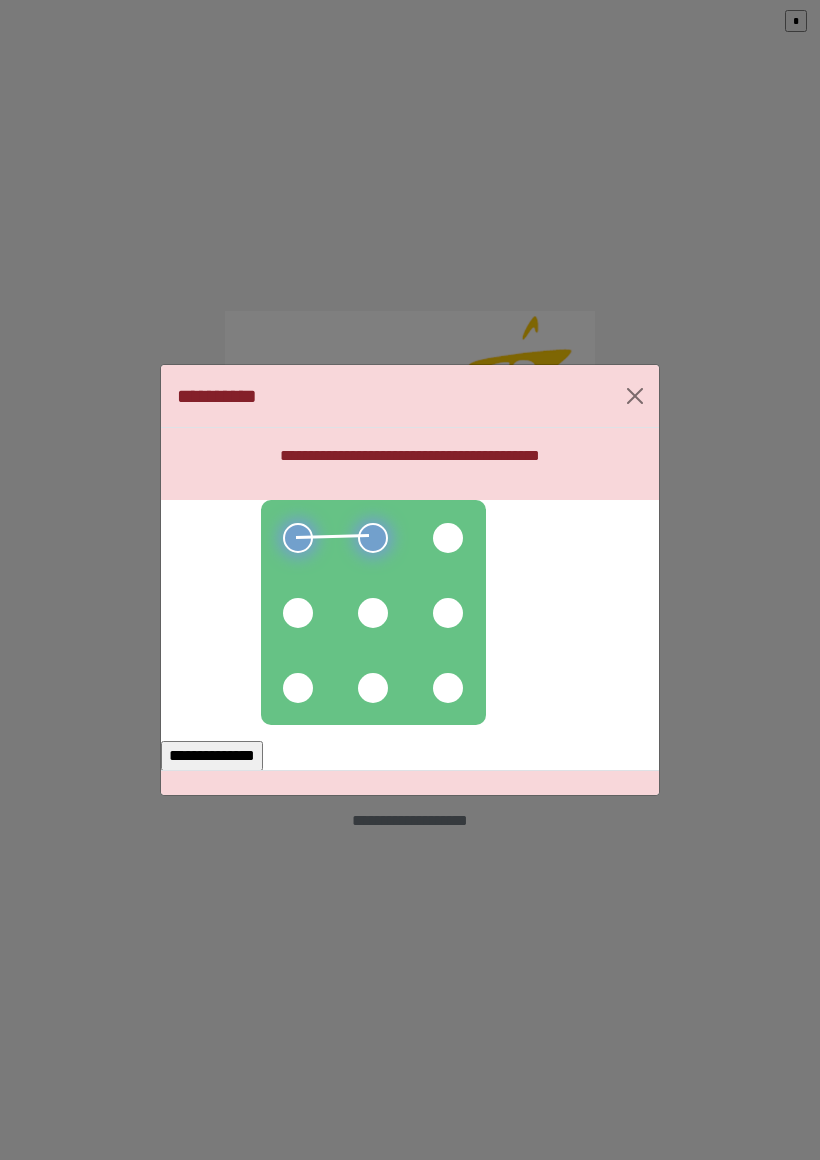 click at bounding box center (448, 538) 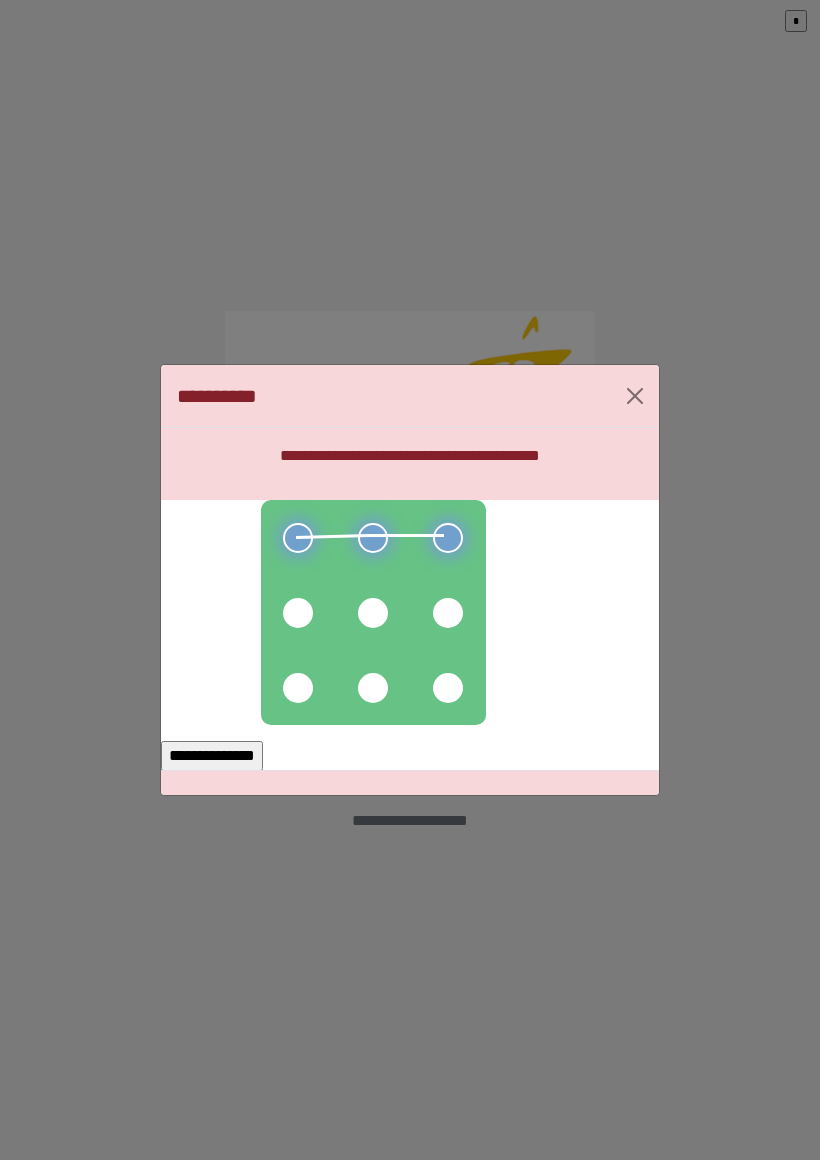 click at bounding box center [448, 613] 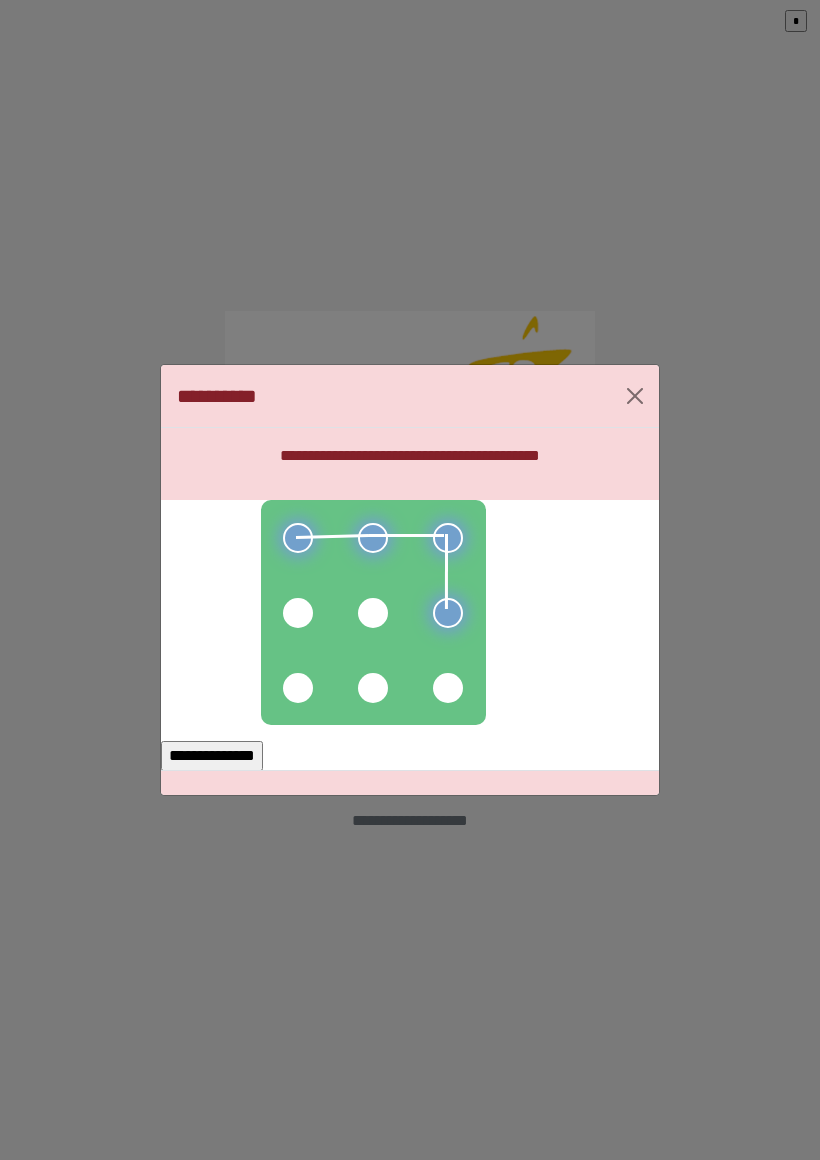 click at bounding box center (448, 688) 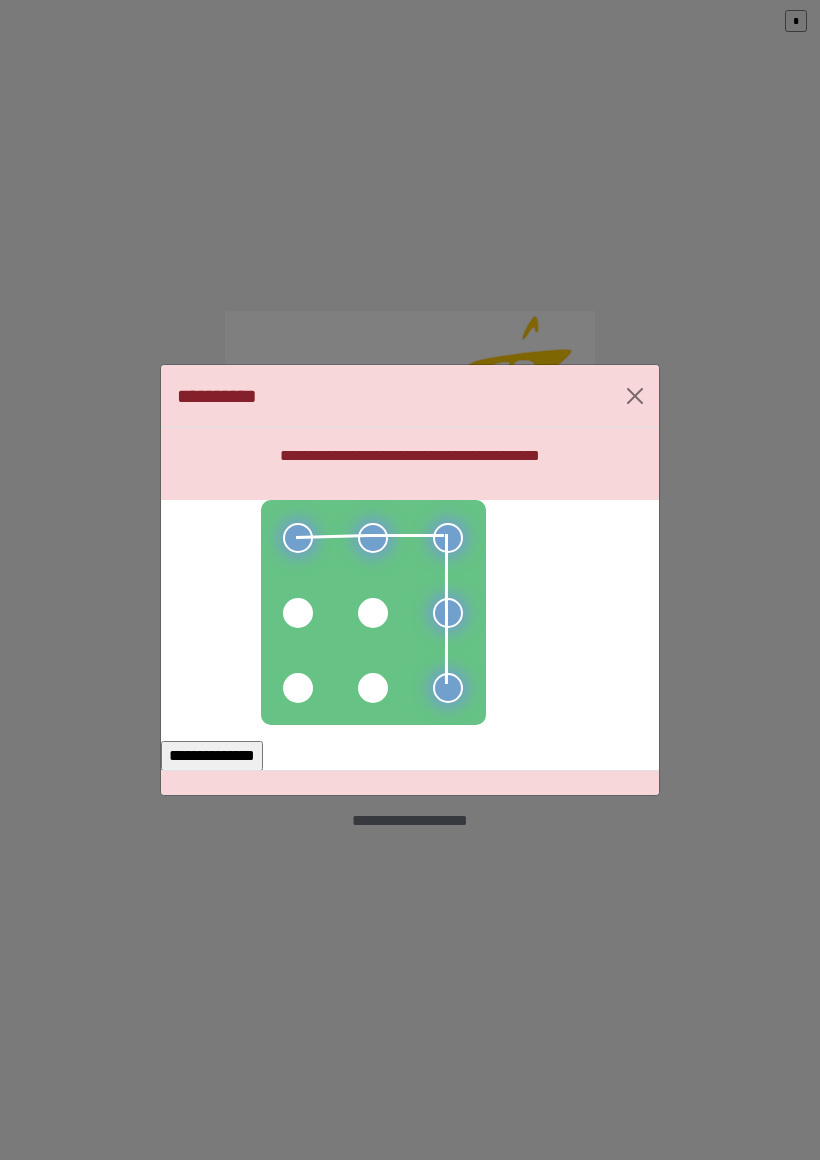 click on "**********" at bounding box center (212, 756) 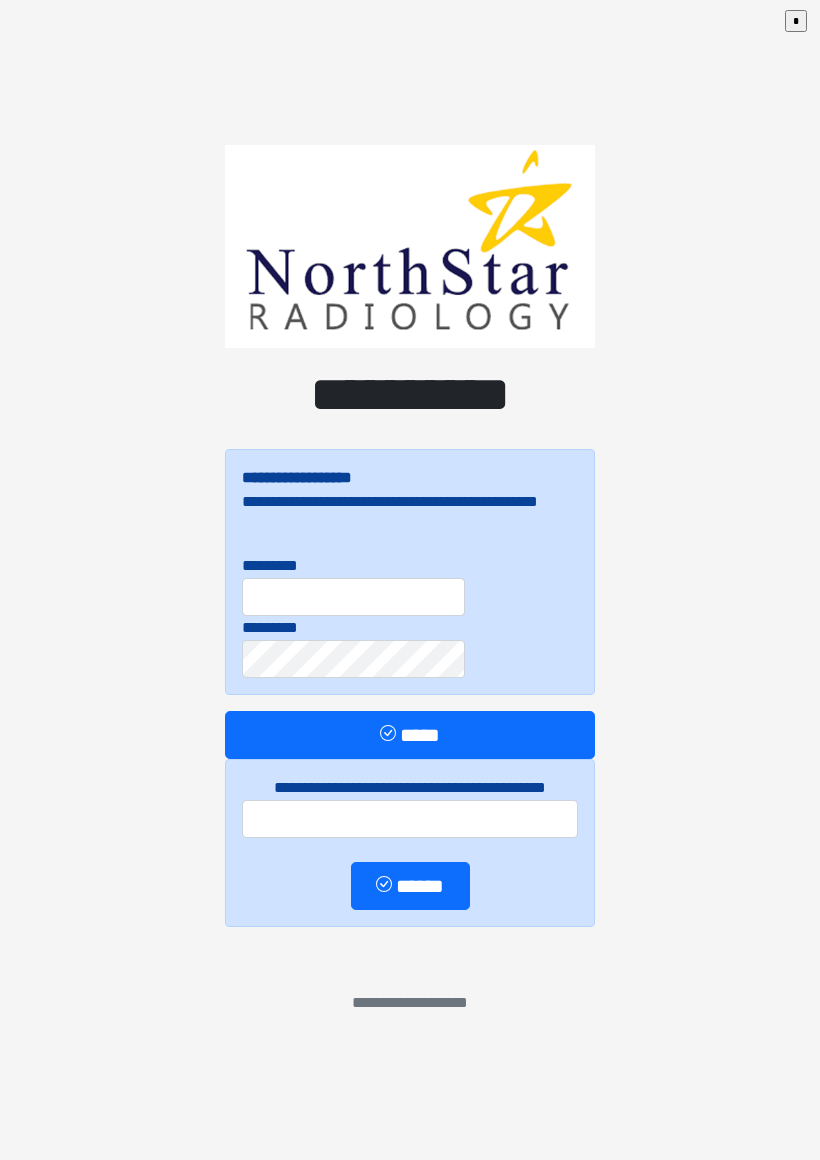 scroll, scrollTop: 0, scrollLeft: 0, axis: both 